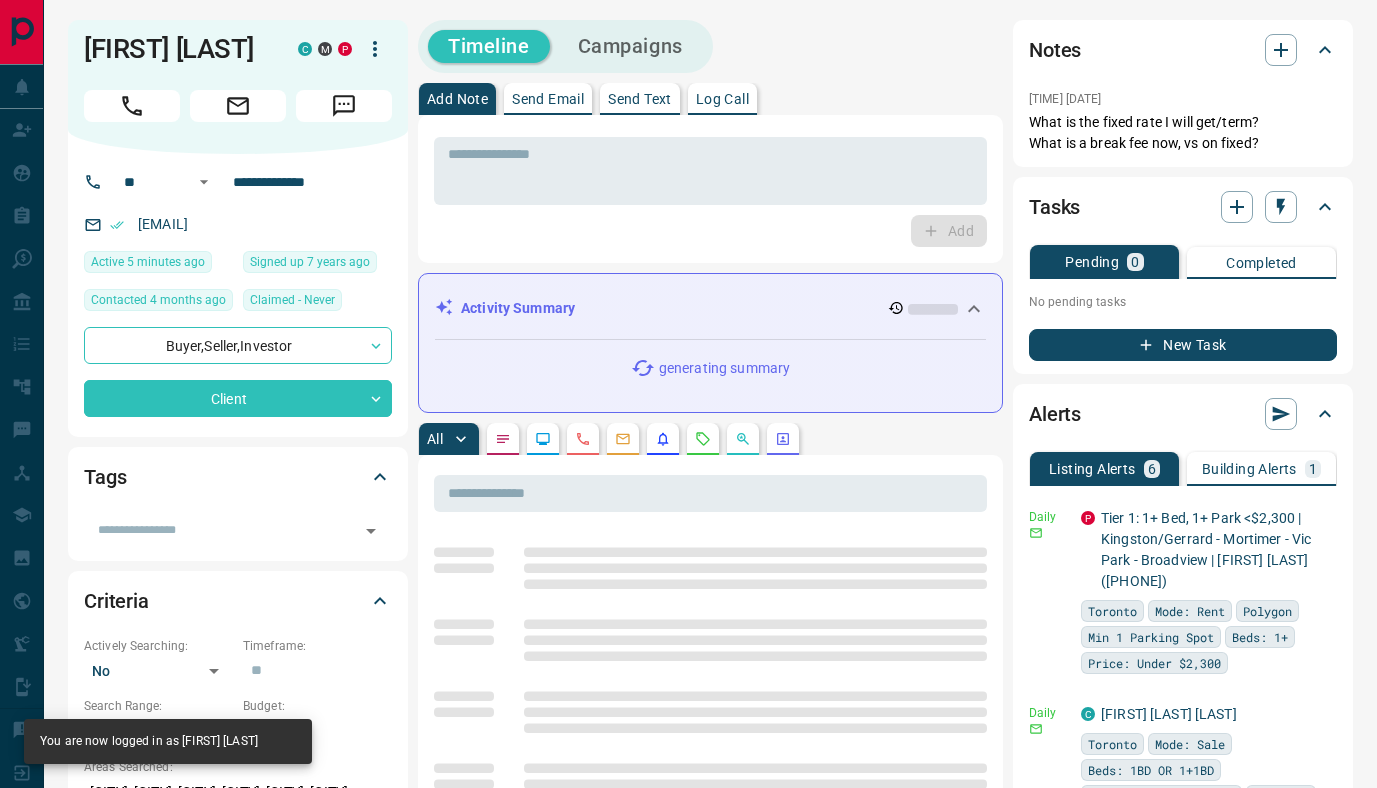 scroll, scrollTop: 0, scrollLeft: 0, axis: both 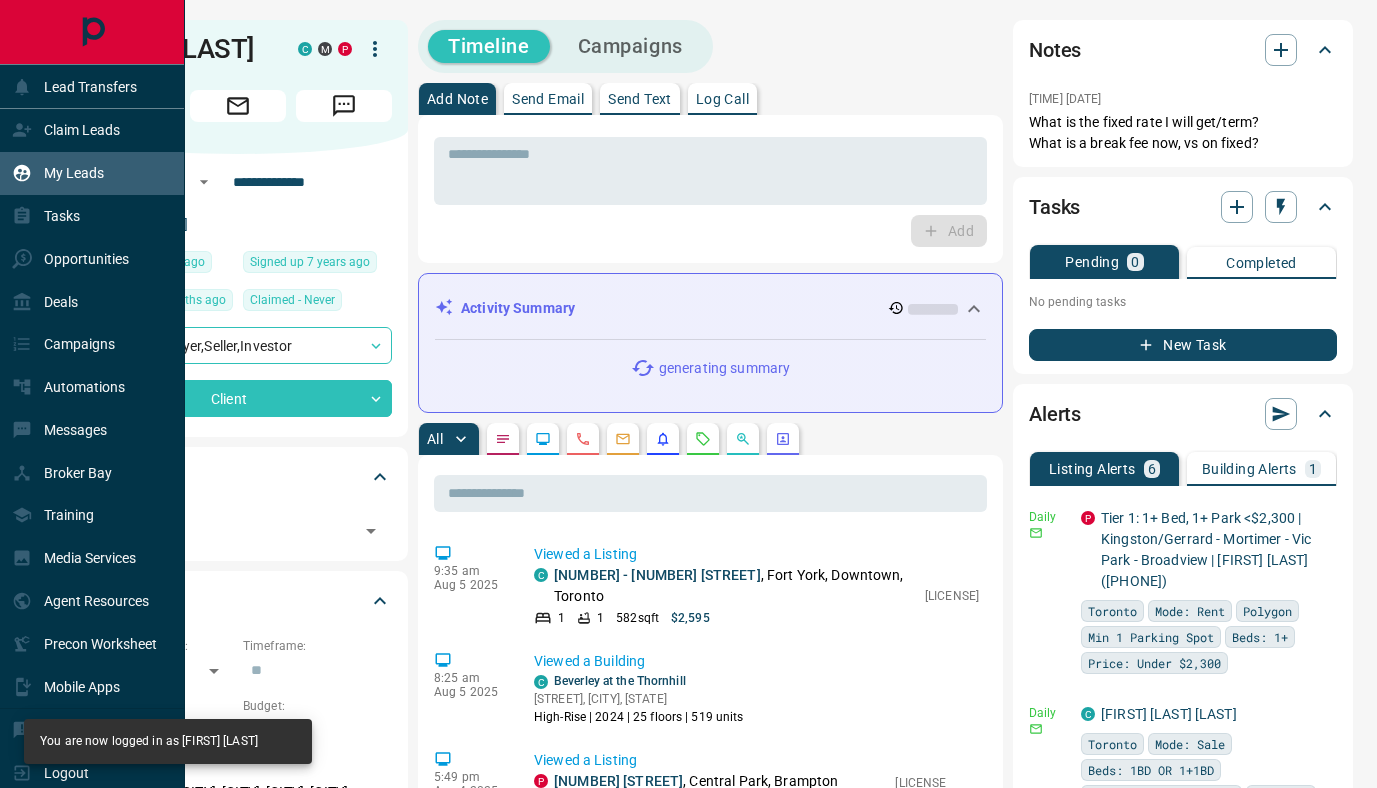 click on "My Leads" at bounding box center (74, 173) 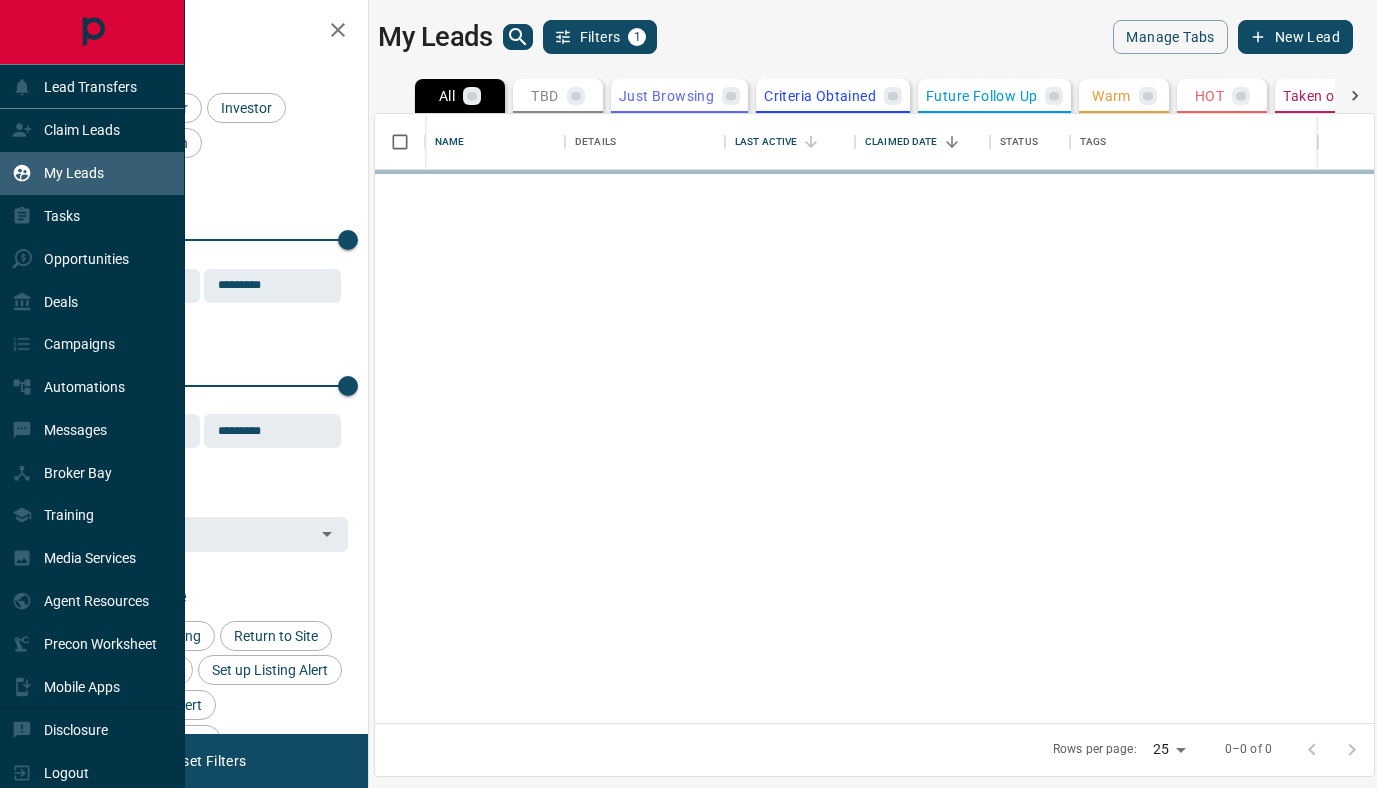 scroll, scrollTop: 1, scrollLeft: 1, axis: both 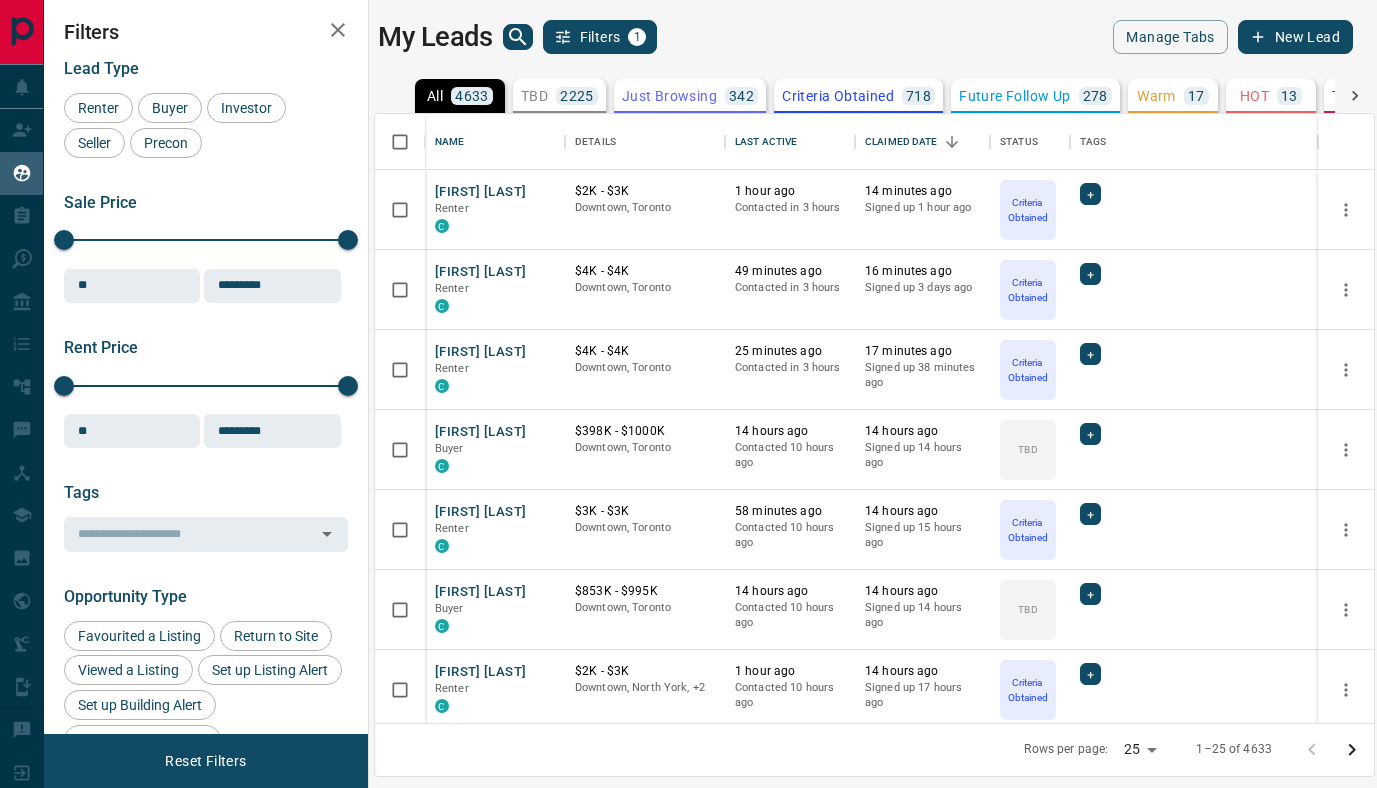 click on "My Leads Filters 1 Manage Tabs New Lead" at bounding box center [865, 37] 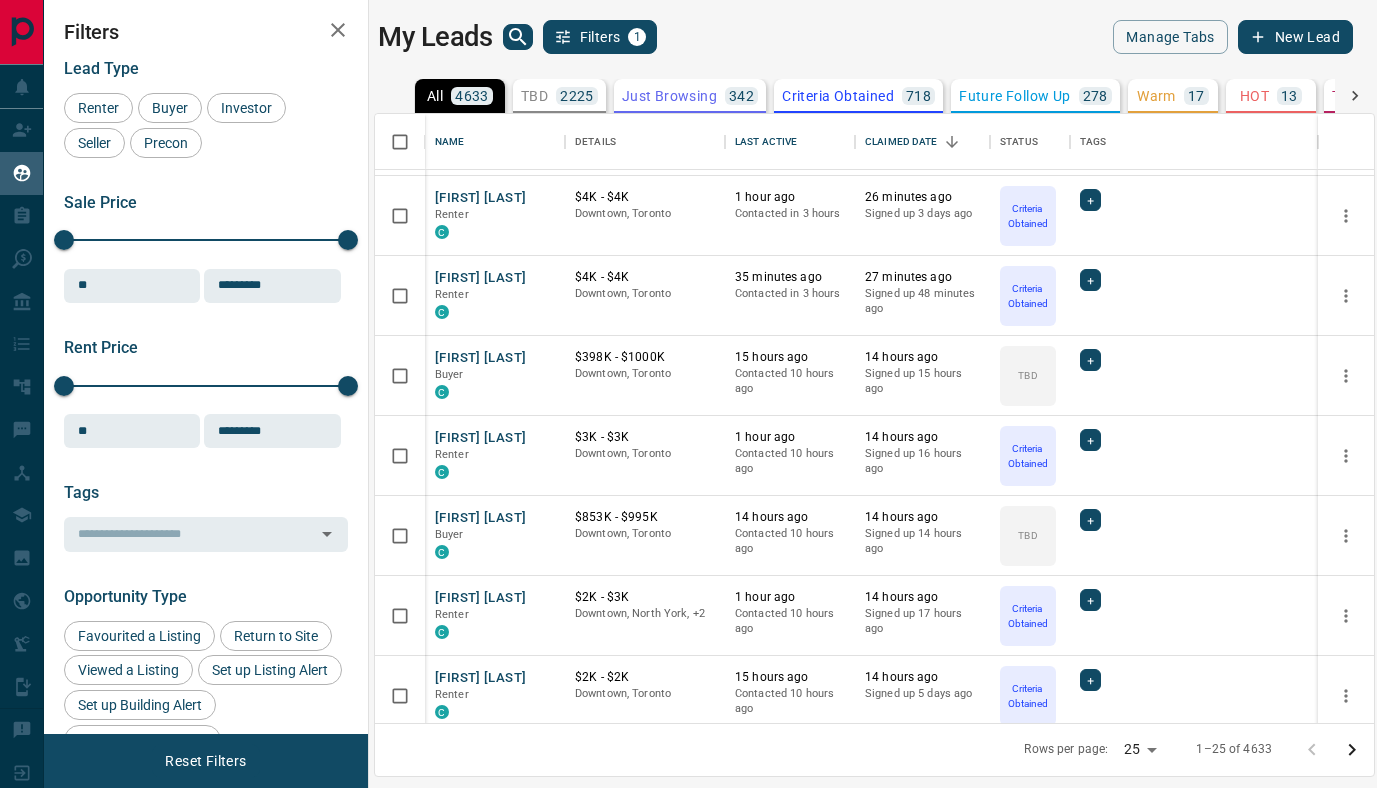 scroll, scrollTop: 0, scrollLeft: 0, axis: both 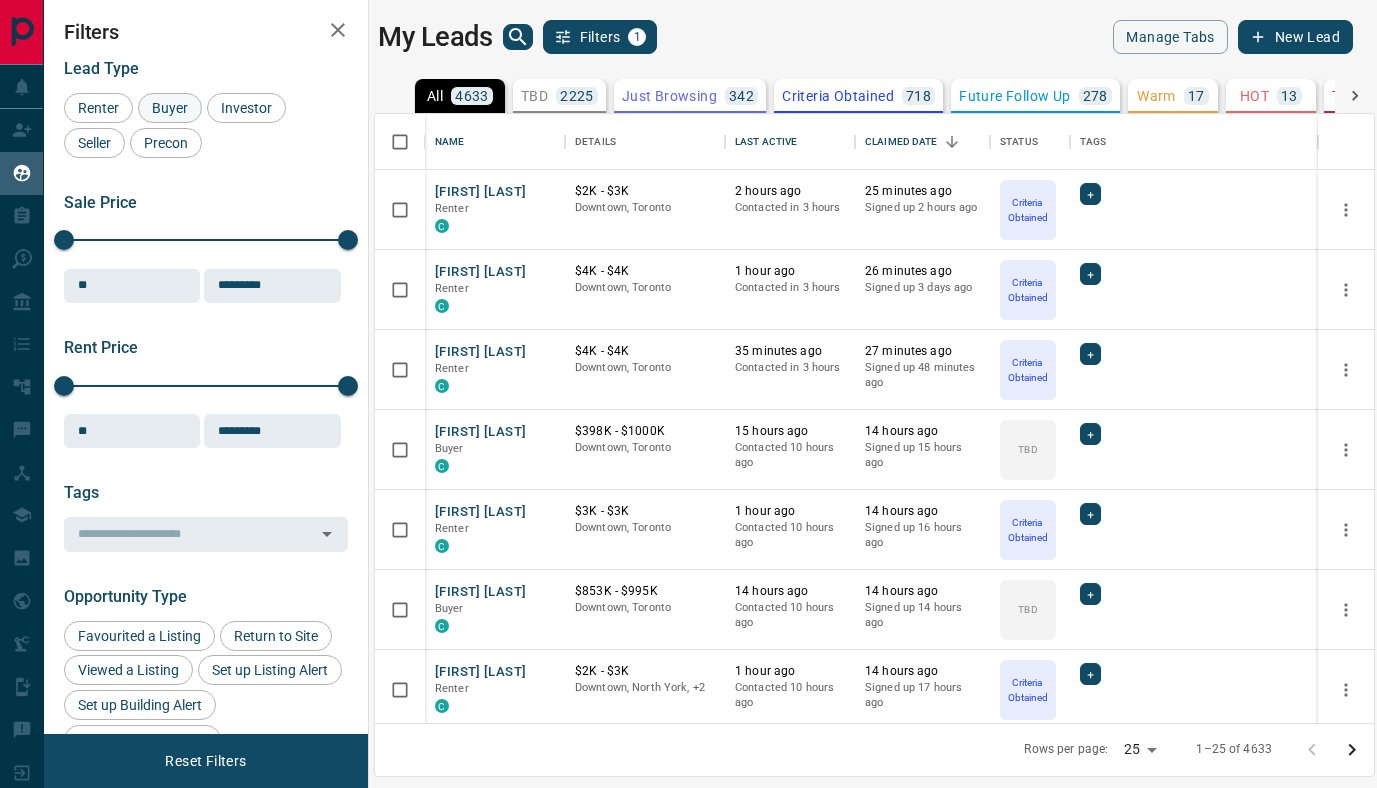 click on "Buyer" at bounding box center (170, 108) 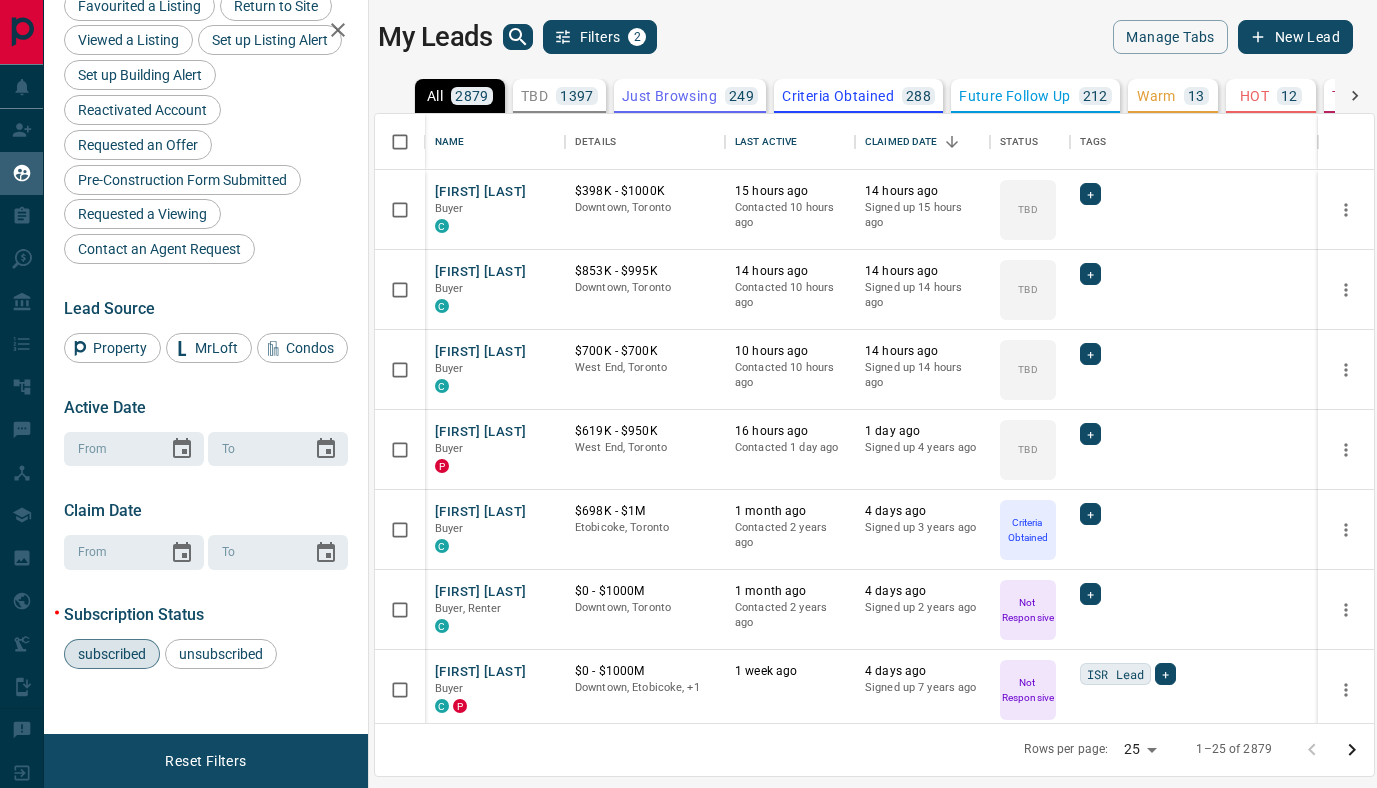 scroll, scrollTop: 0, scrollLeft: 0, axis: both 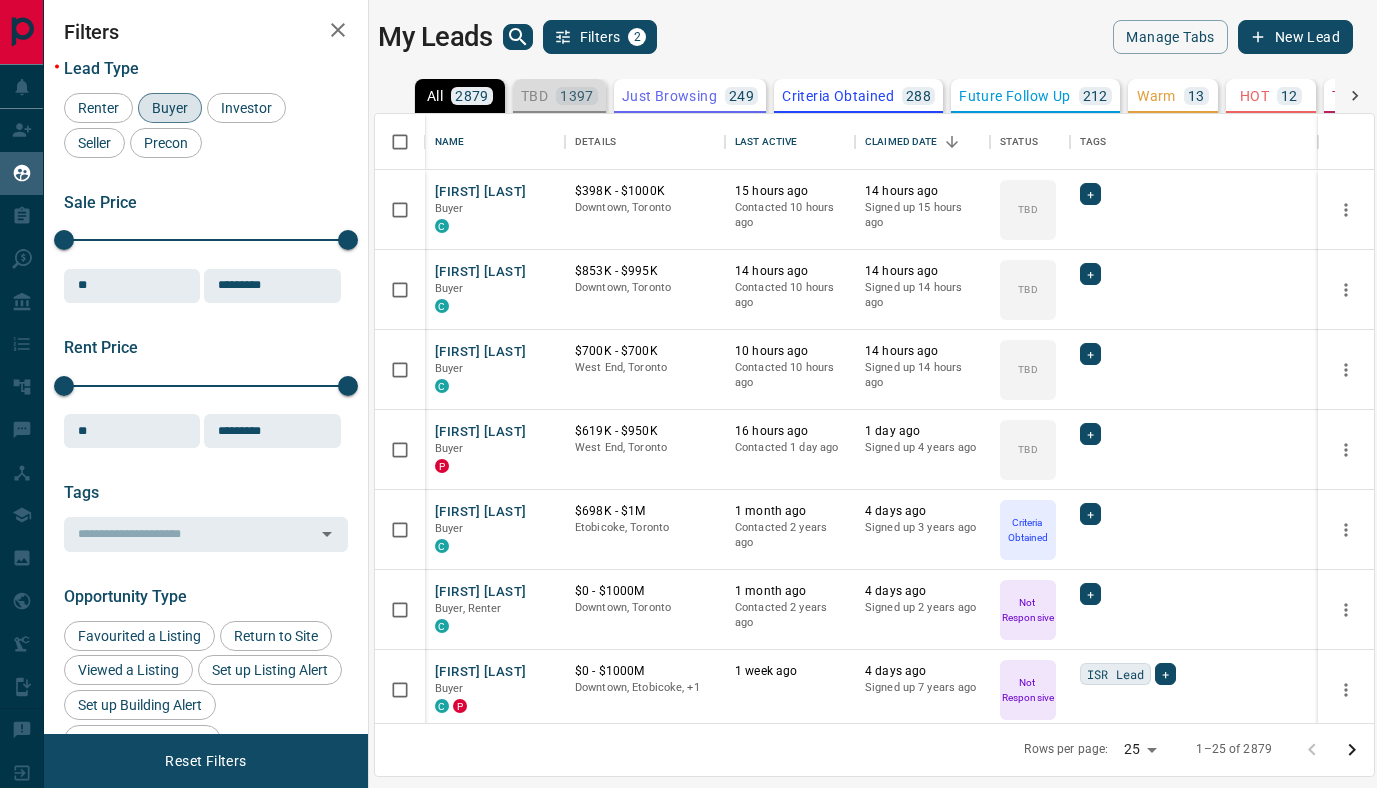click on "TBD" at bounding box center (534, 96) 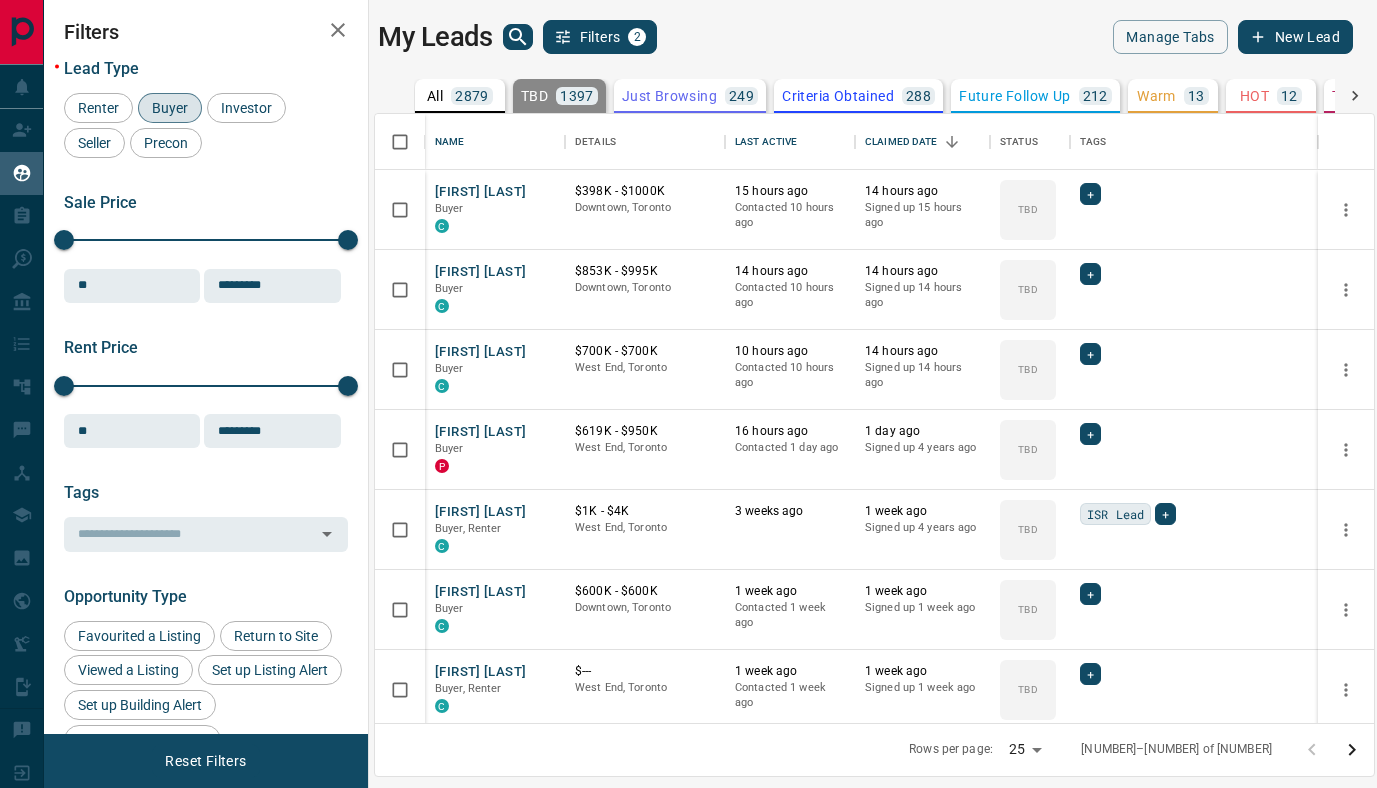 scroll, scrollTop: 14, scrollLeft: 0, axis: vertical 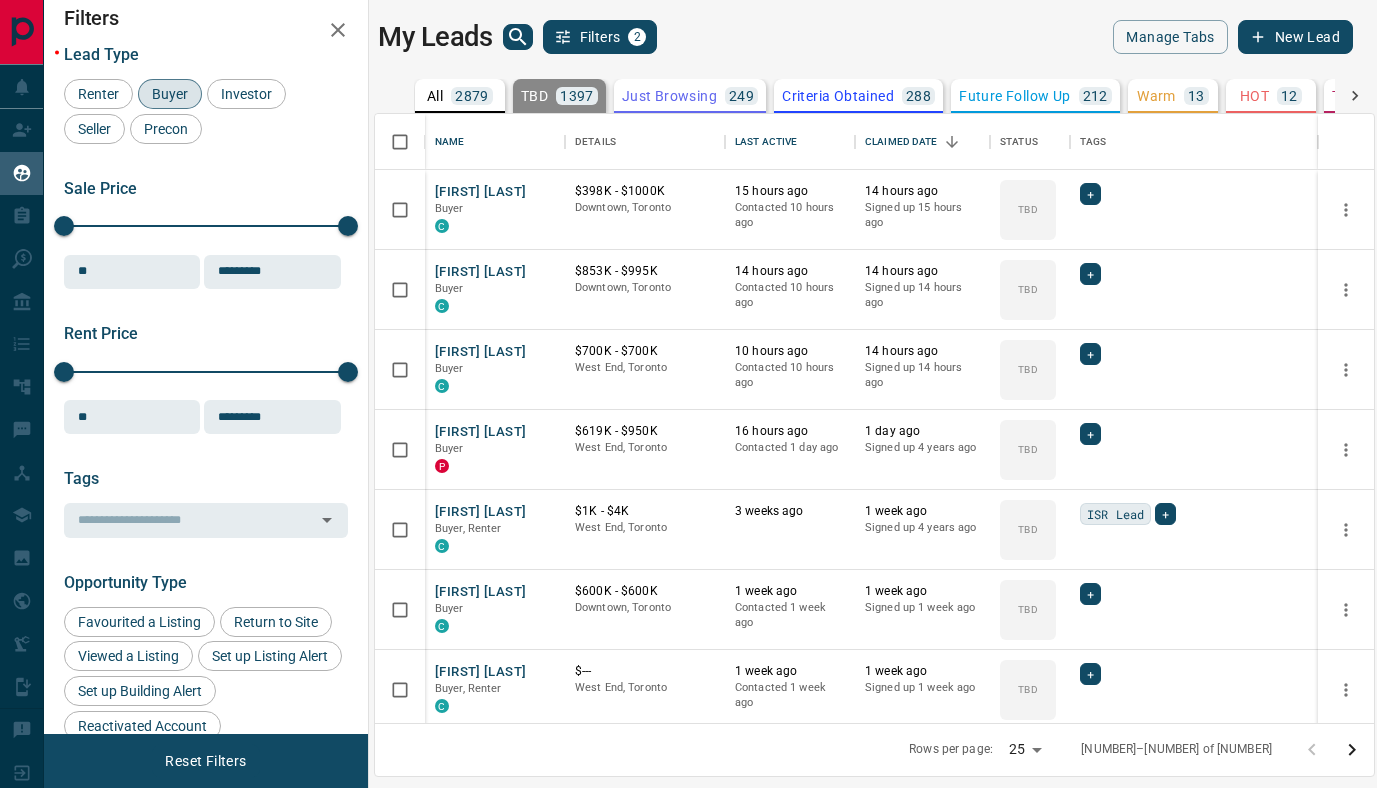 click on "New Lead" at bounding box center [1295, 37] 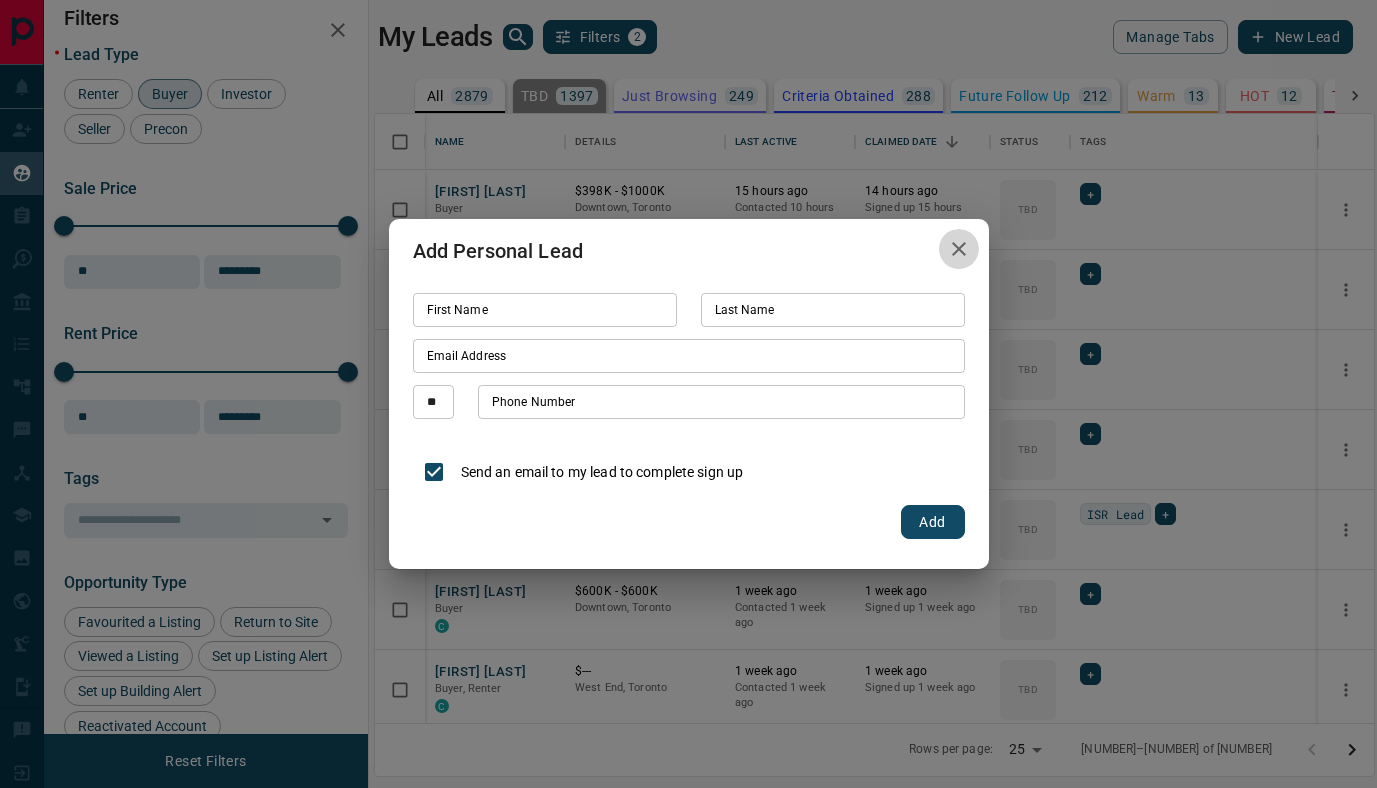 click 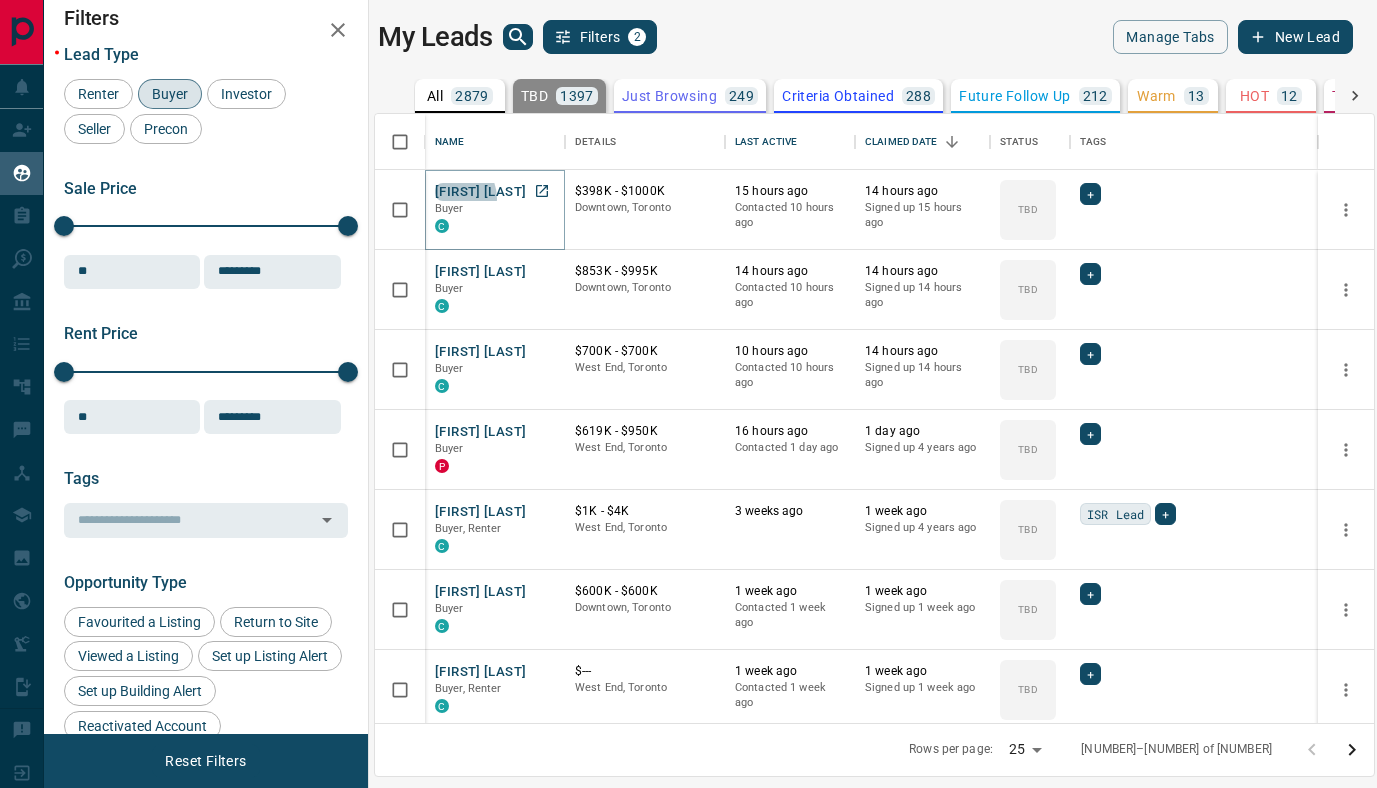 click on "[FIRST] [LAST]" at bounding box center [480, 192] 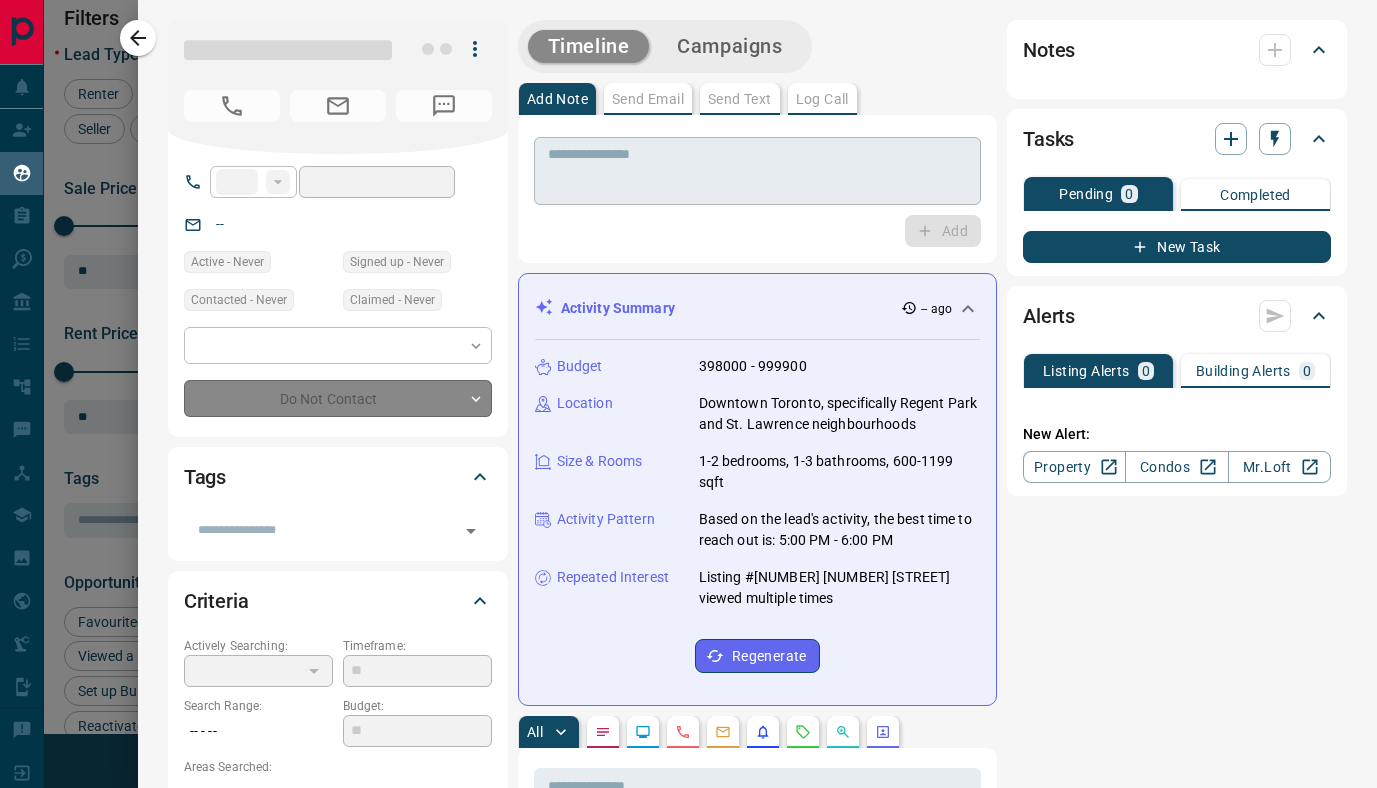 type on "**" 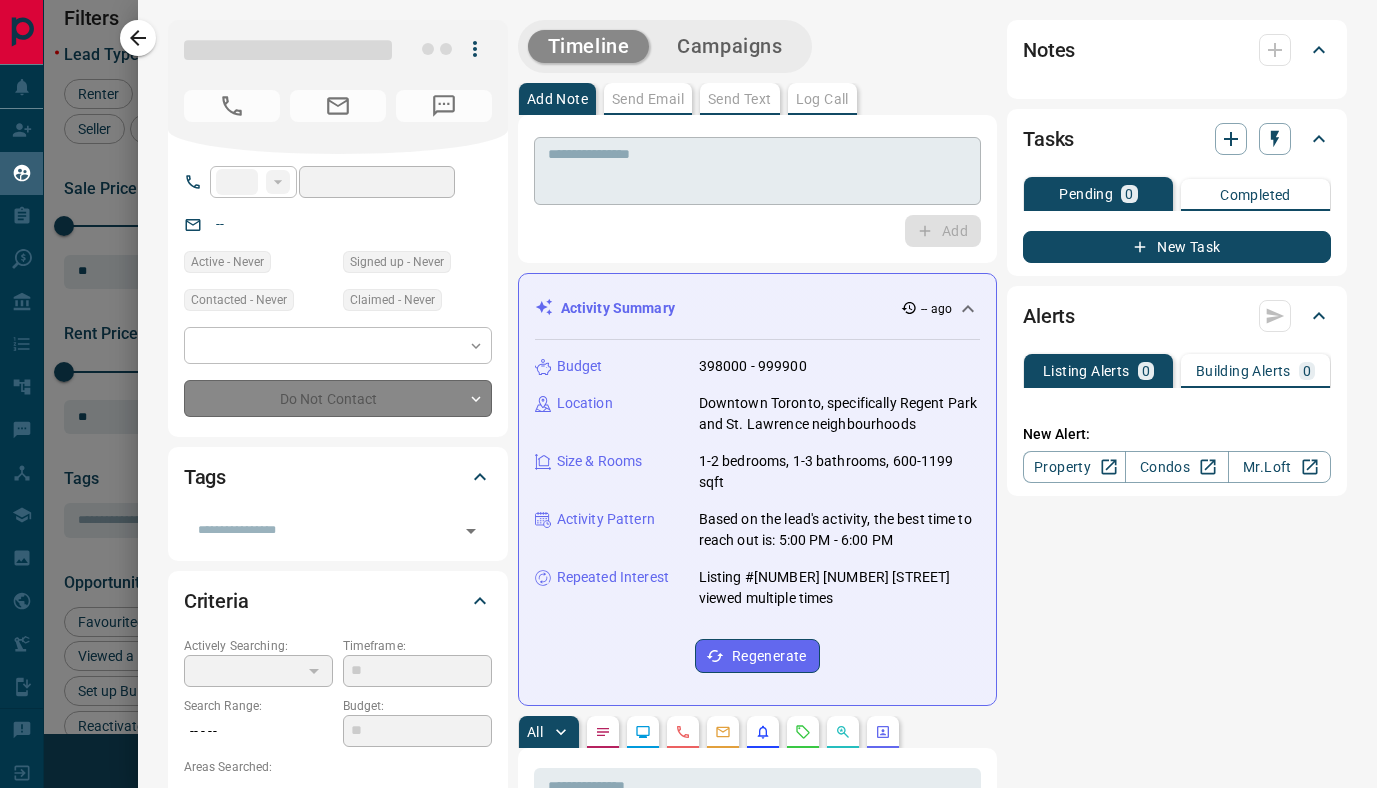 type on "**********" 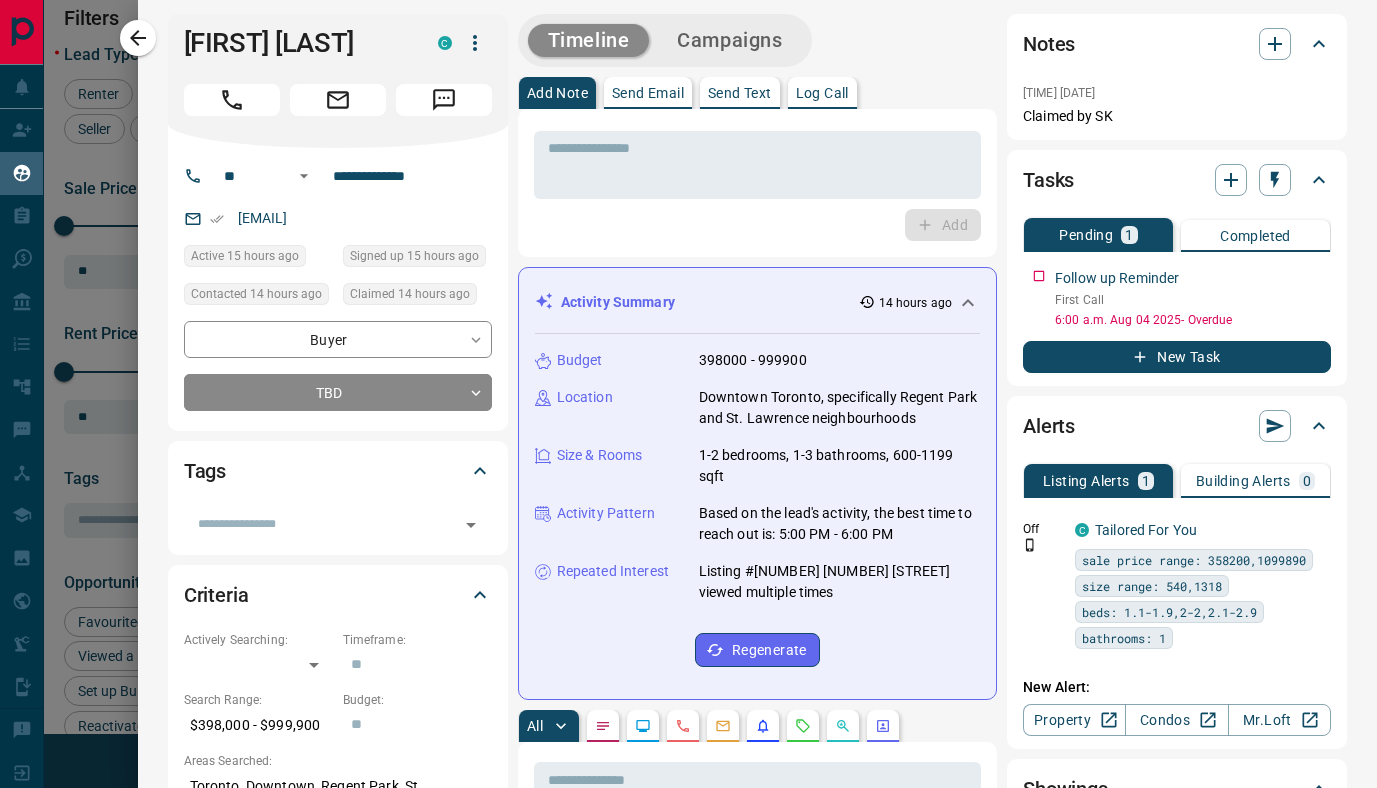 scroll, scrollTop: 0, scrollLeft: 0, axis: both 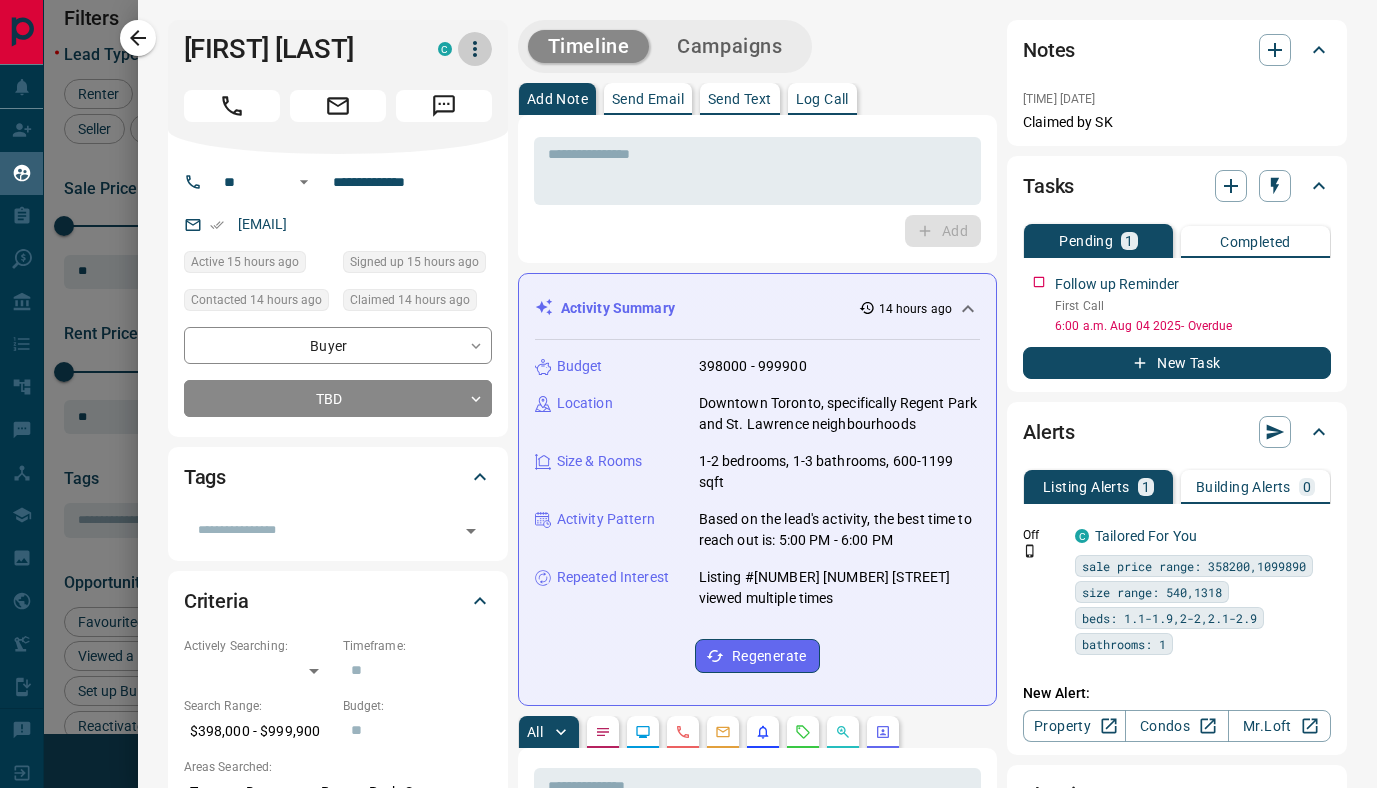 click 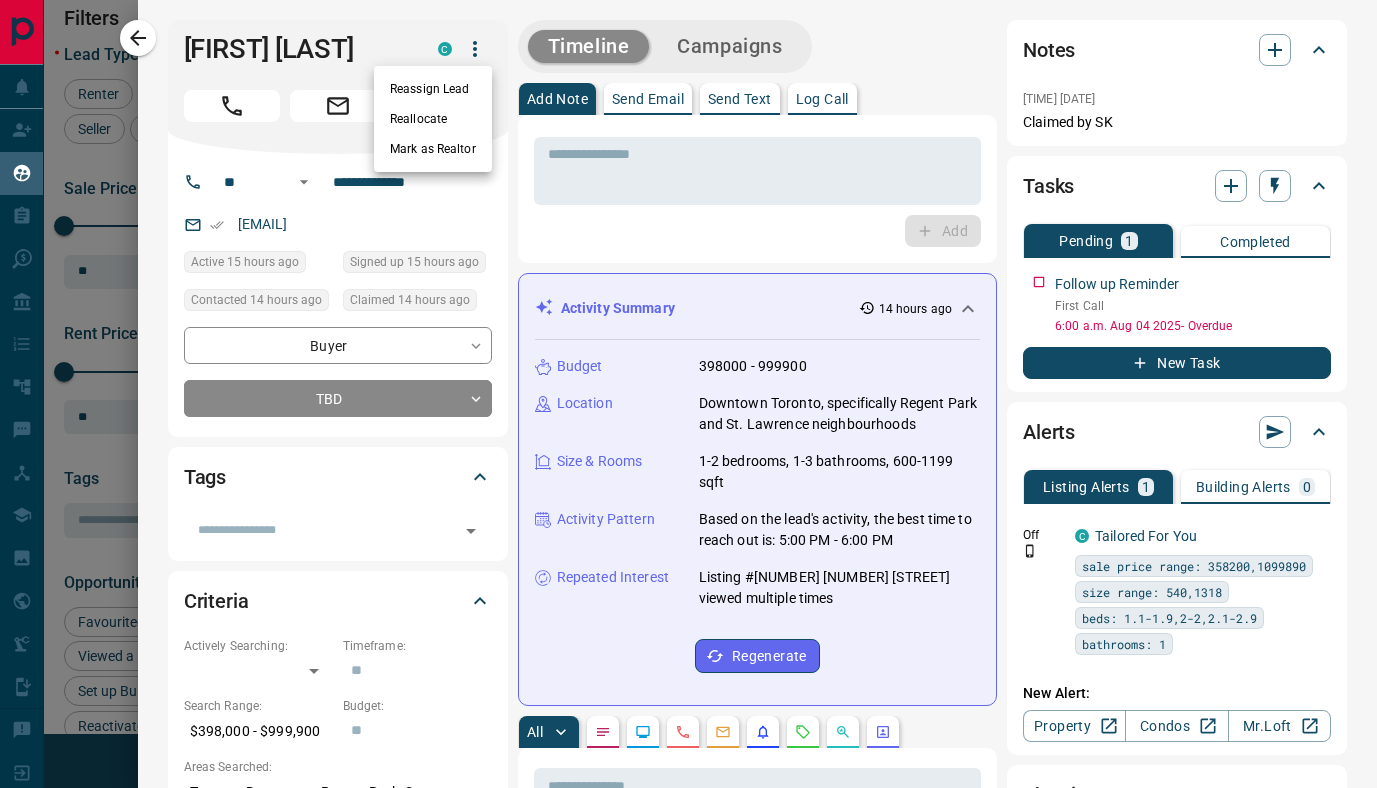 click at bounding box center (688, 394) 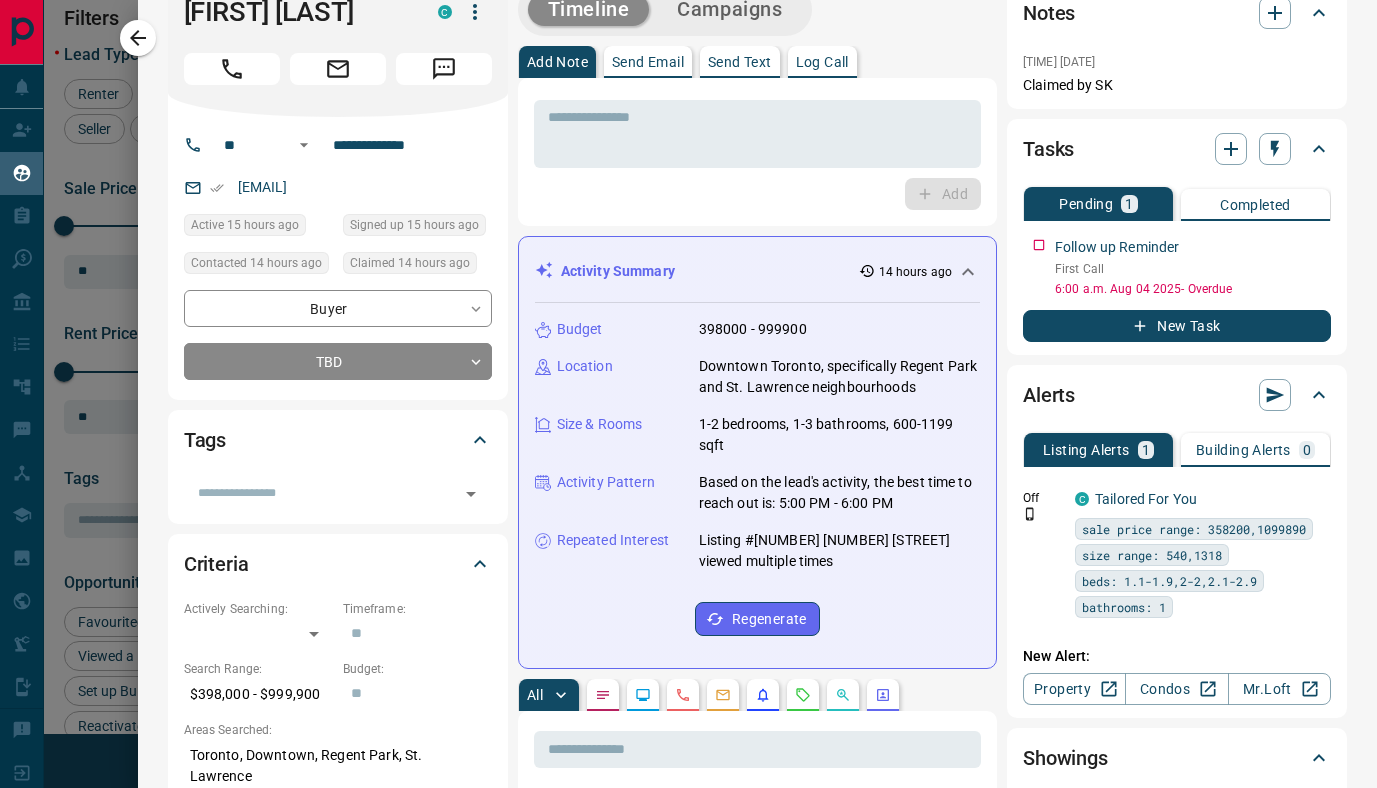 scroll, scrollTop: 34, scrollLeft: 0, axis: vertical 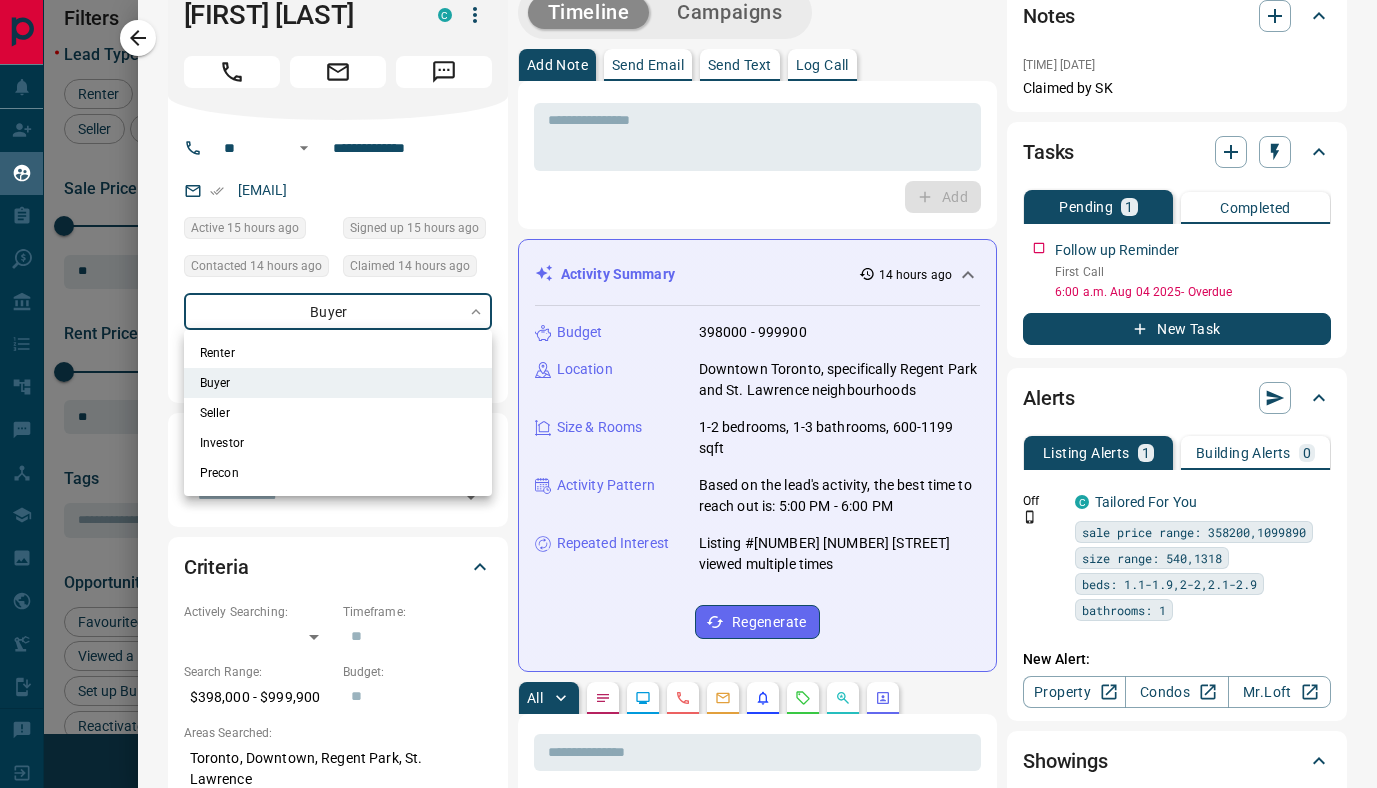 click on "Lead Transfers Claim Leads My Leads Tasks Opportunities Deals Campaigns Automations Messages Broker Bay Training Media Services Agent Resources Precon Worksheet Mobile Apps Disclosure Logout My Leads Filters 2 Manage Tabs New Lead All 2879 TBD 1397 Do Not Contact - Not Responsive 397 Bogus 155 Just Browsing 249 Criteria Obtained 288 Future Follow Up 212 Warm 13 HOT 12 Taken on Showings 2 Submitted Offer 3 Client 151 Name Details Last Active Claimed Date Status Tags [FIRST] [LAST] Buyer C $398K - $1000K Downtown, Toronto 15 hours ago Contacted 10 hours ago 14 hours ago Signed up 15 hours ago TBD + [FIRST] [LAST] Buyer C $853K - $995K Downtown, Toronto 14 hours ago Contacted 10 hours ago 14 hours ago Signed up 14 hours ago TBD + [FIRST] [LAST] Buyer C $700K - $700K West End, Toronto 10 hours ago Contacted 10 hours ago 14 hours ago Signed up 14 hours ago TBD + [FIRST] [LAST] Buyer P $619K - $950K West End, Toronto 16 hours ago Contacted 1 day ago 1 day ago Signed up 4 years ago TBD + [FIRST] [LAST] Buyer, Renter C $1K - $4K TBD + C" at bounding box center [688, 381] 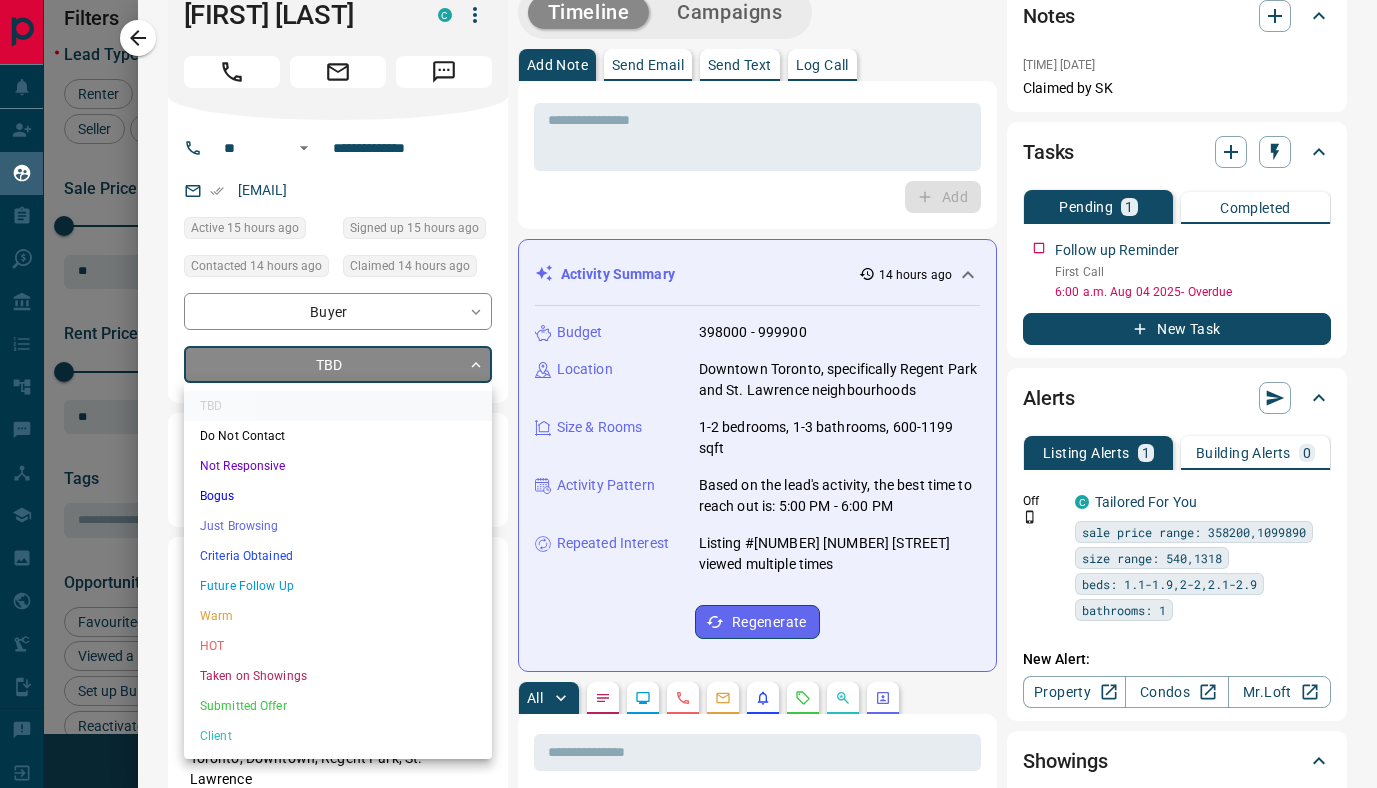 click on "Lead Transfers Claim Leads My Leads Tasks Opportunities Deals Campaigns Automations Messages Broker Bay Training Media Services Agent Resources Precon Worksheet Mobile Apps Disclosure Logout My Leads Filters 2 Manage Tabs New Lead All 2879 TBD 1397 Do Not Contact - Not Responsive 397 Bogus 155 Just Browsing 249 Criteria Obtained 288 Future Follow Up 212 Warm 13 HOT 12 Taken on Showings 2 Submitted Offer 3 Client 151 Name Details Last Active Claimed Date Status Tags [FIRST] [LAST] Buyer C $398K - $1000K Downtown, Toronto 15 hours ago Contacted 10 hours ago 14 hours ago Signed up 15 hours ago TBD + [FIRST] [LAST] Buyer C $853K - $995K Downtown, Toronto 14 hours ago Contacted 10 hours ago 14 hours ago Signed up 14 hours ago TBD + [FIRST] [LAST] Buyer C $700K - $700K West End, Toronto 10 hours ago Contacted 10 hours ago 14 hours ago Signed up 14 hours ago TBD + [FIRST] [LAST] Buyer P $619K - $950K West End, Toronto 16 hours ago Contacted 1 day ago 1 day ago Signed up 4 years ago TBD + [FIRST] [LAST] Buyer, Renter C $1K - $4K TBD + C" at bounding box center (688, 381) 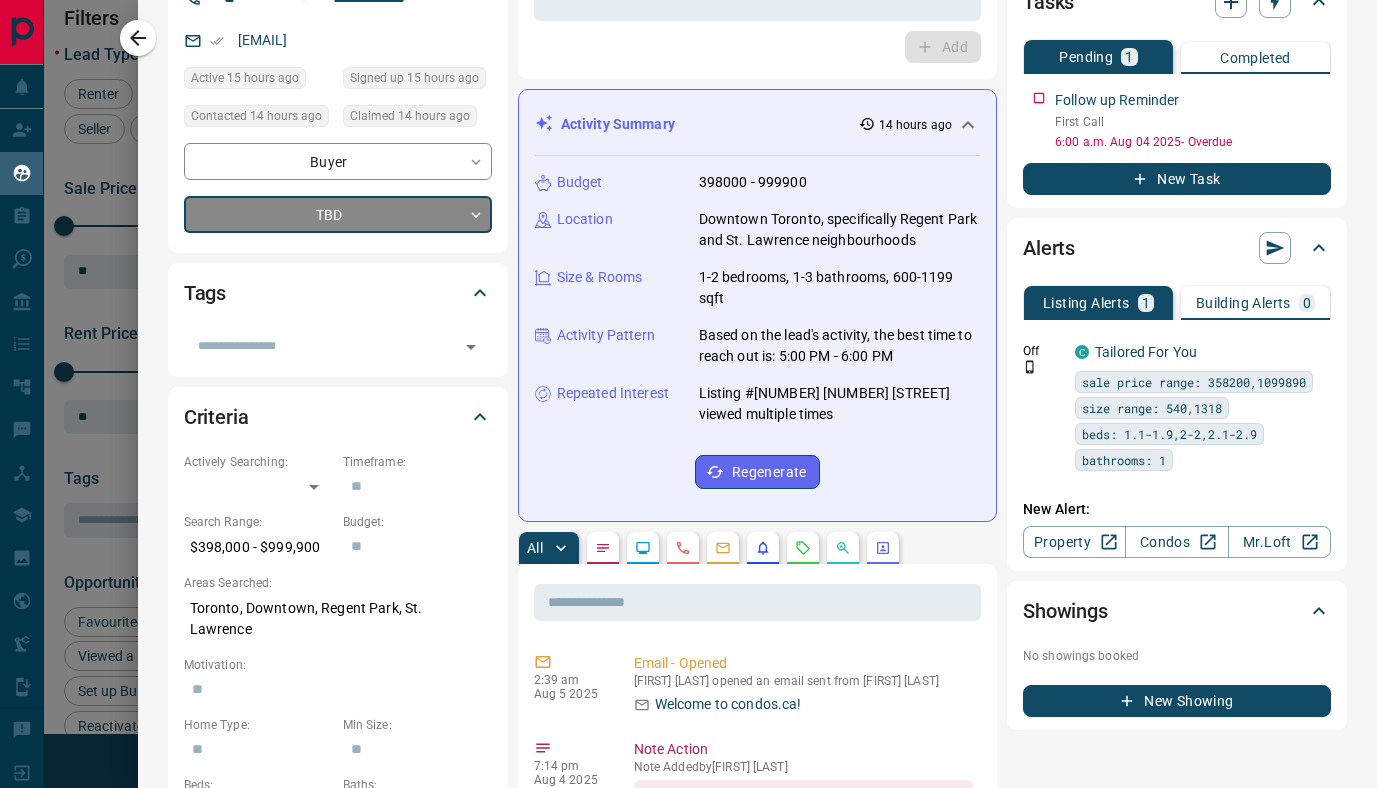 scroll, scrollTop: 194, scrollLeft: 0, axis: vertical 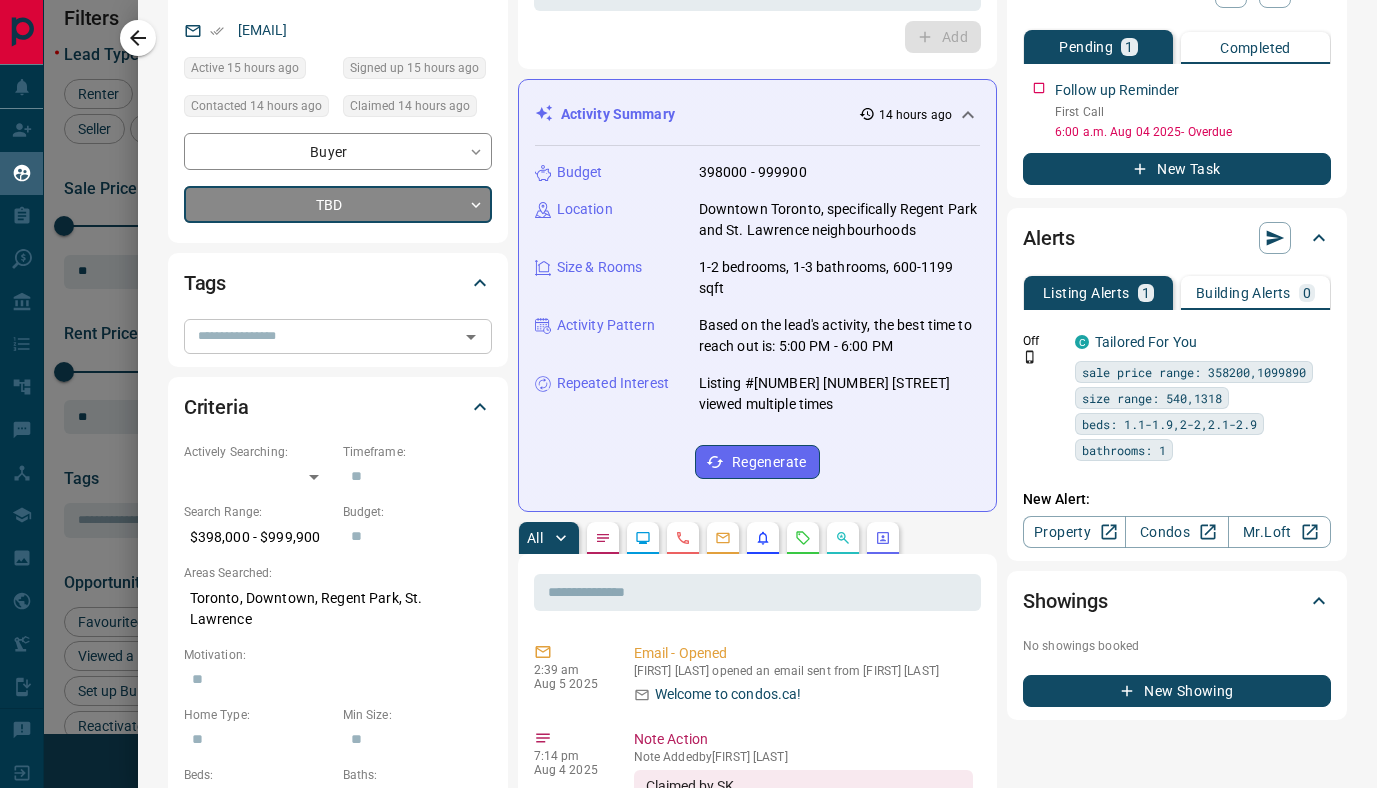 click on "​" at bounding box center (338, 336) 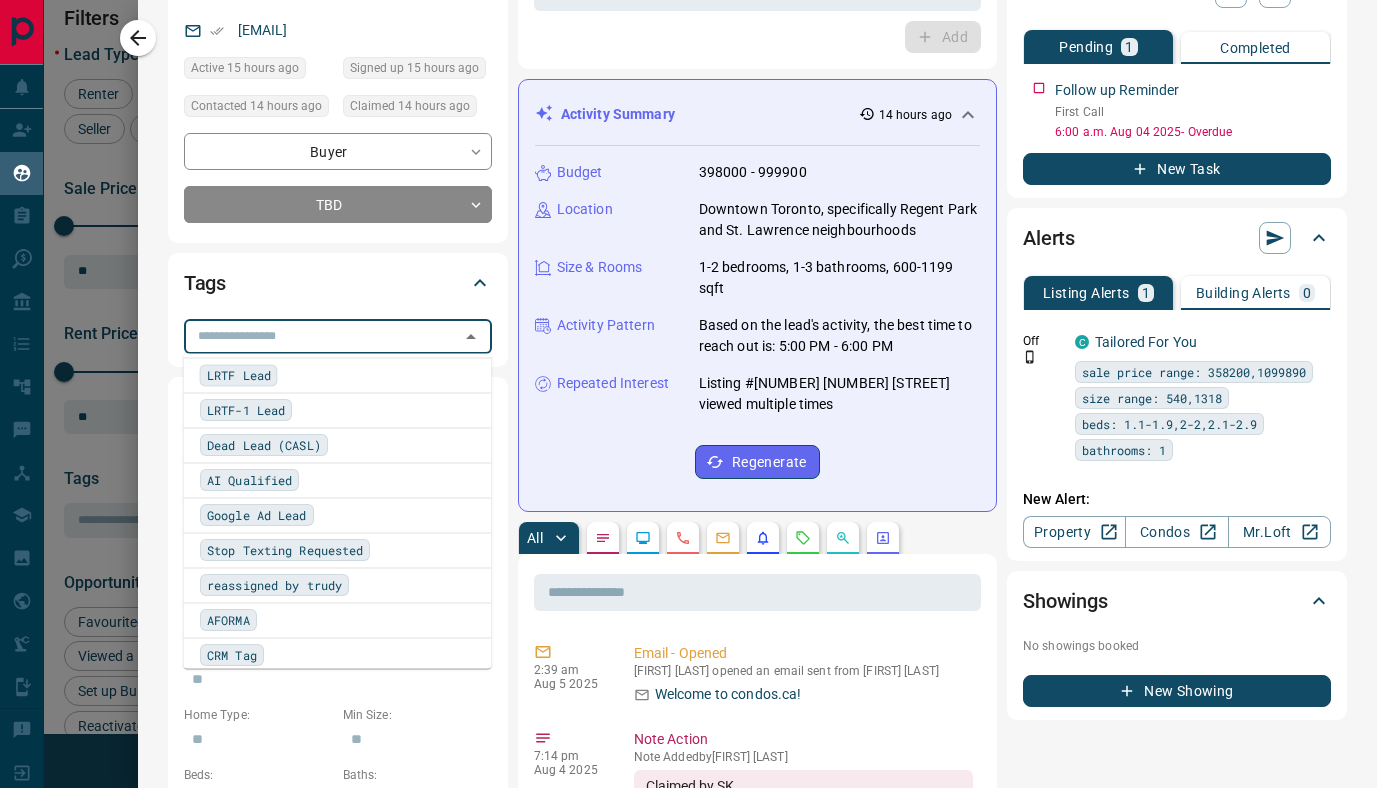 scroll, scrollTop: 1953, scrollLeft: 0, axis: vertical 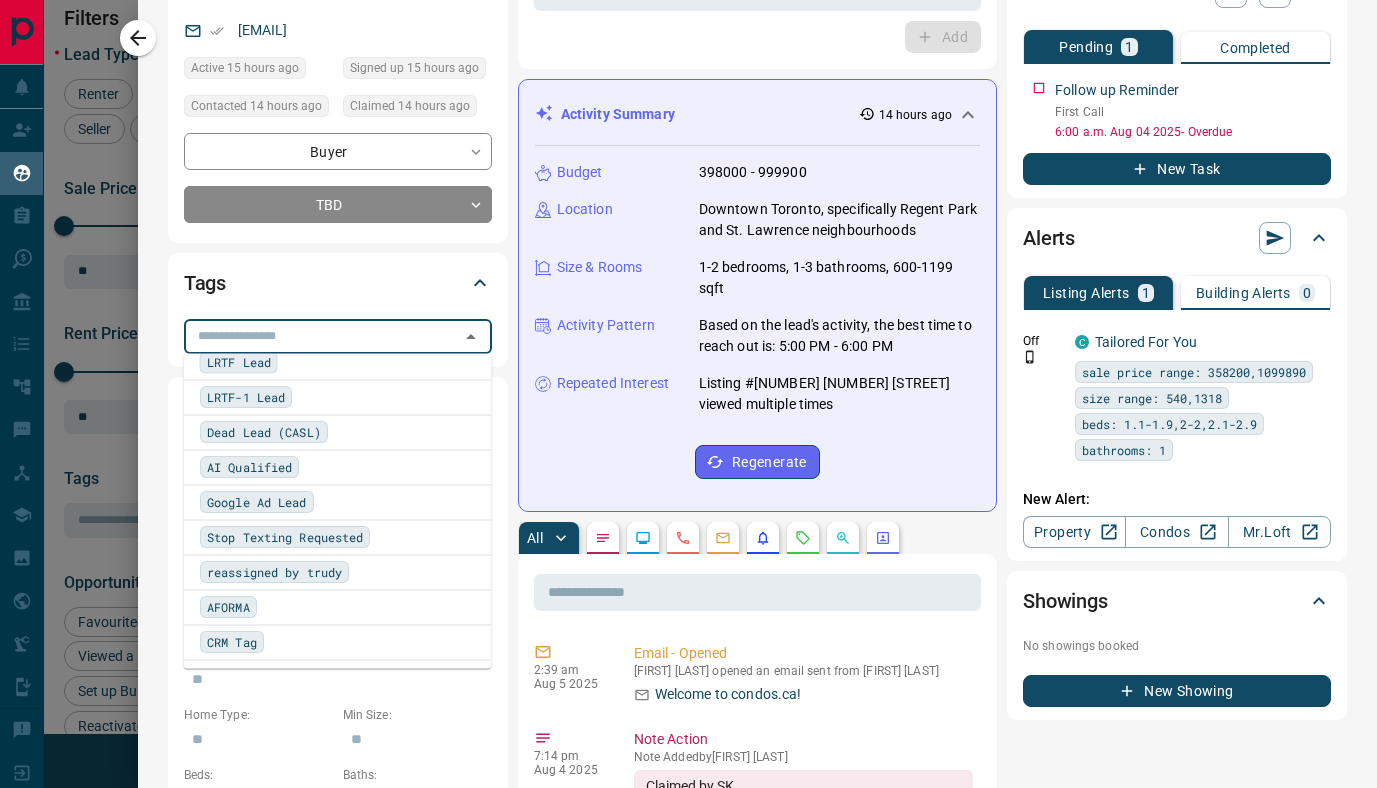 click on "Tags" at bounding box center [326, 283] 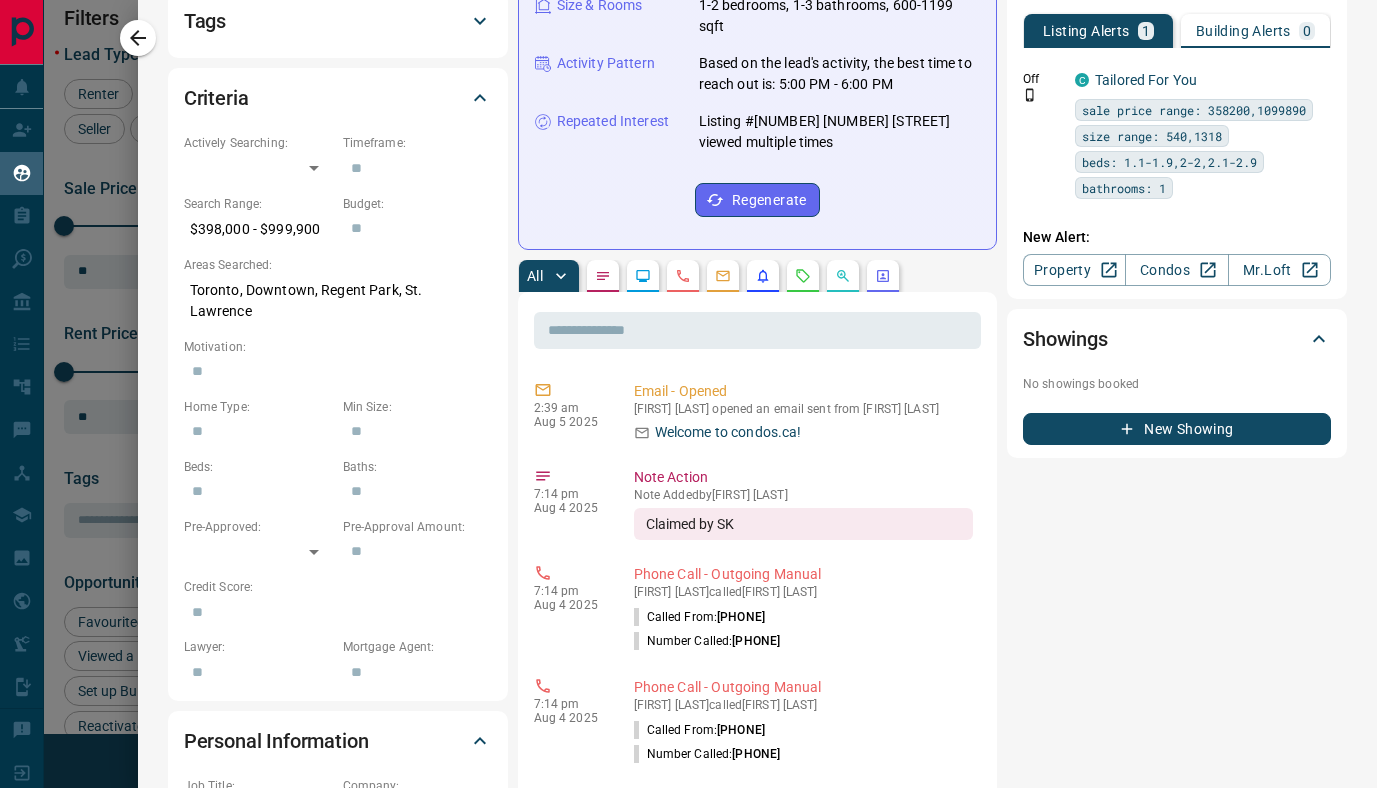scroll, scrollTop: 0, scrollLeft: 0, axis: both 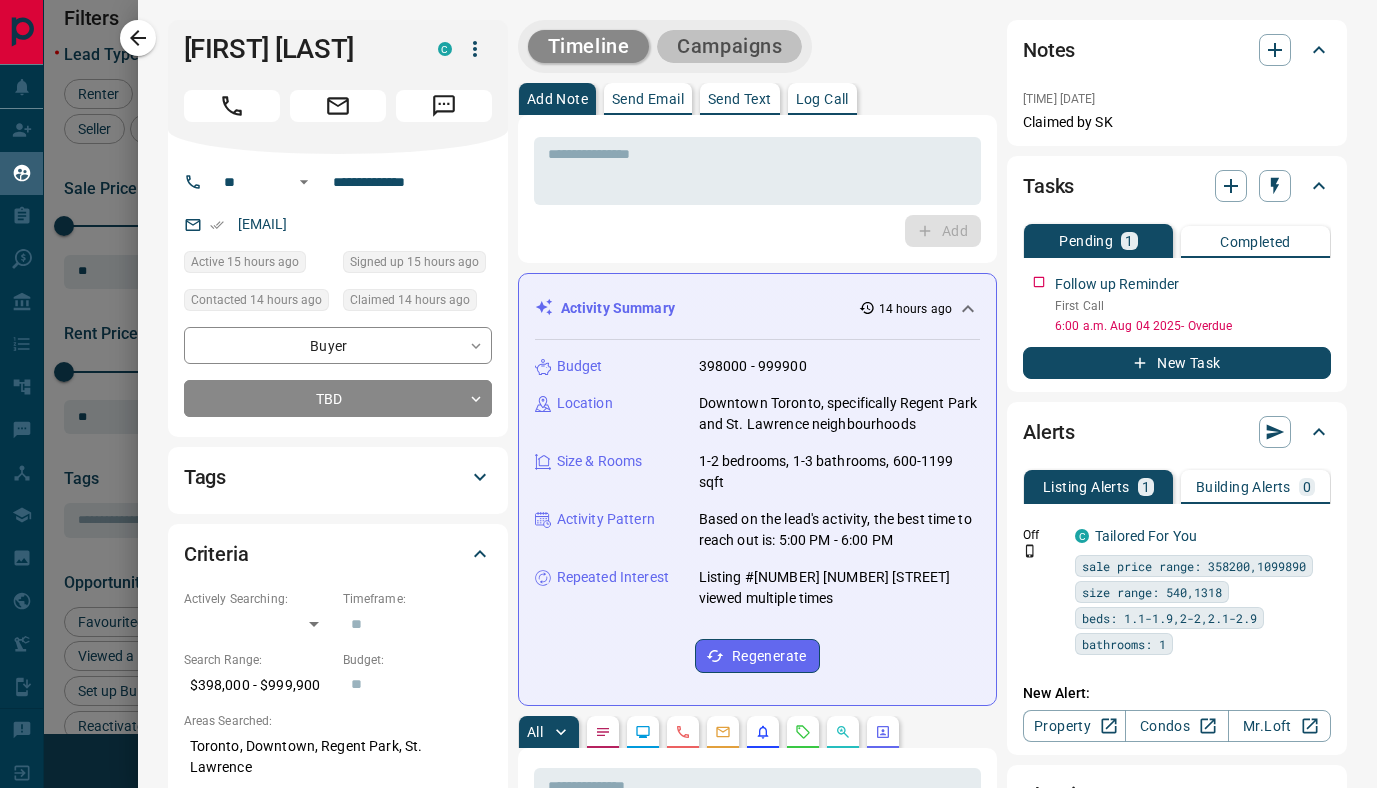 click on "Campaigns" at bounding box center (729, 46) 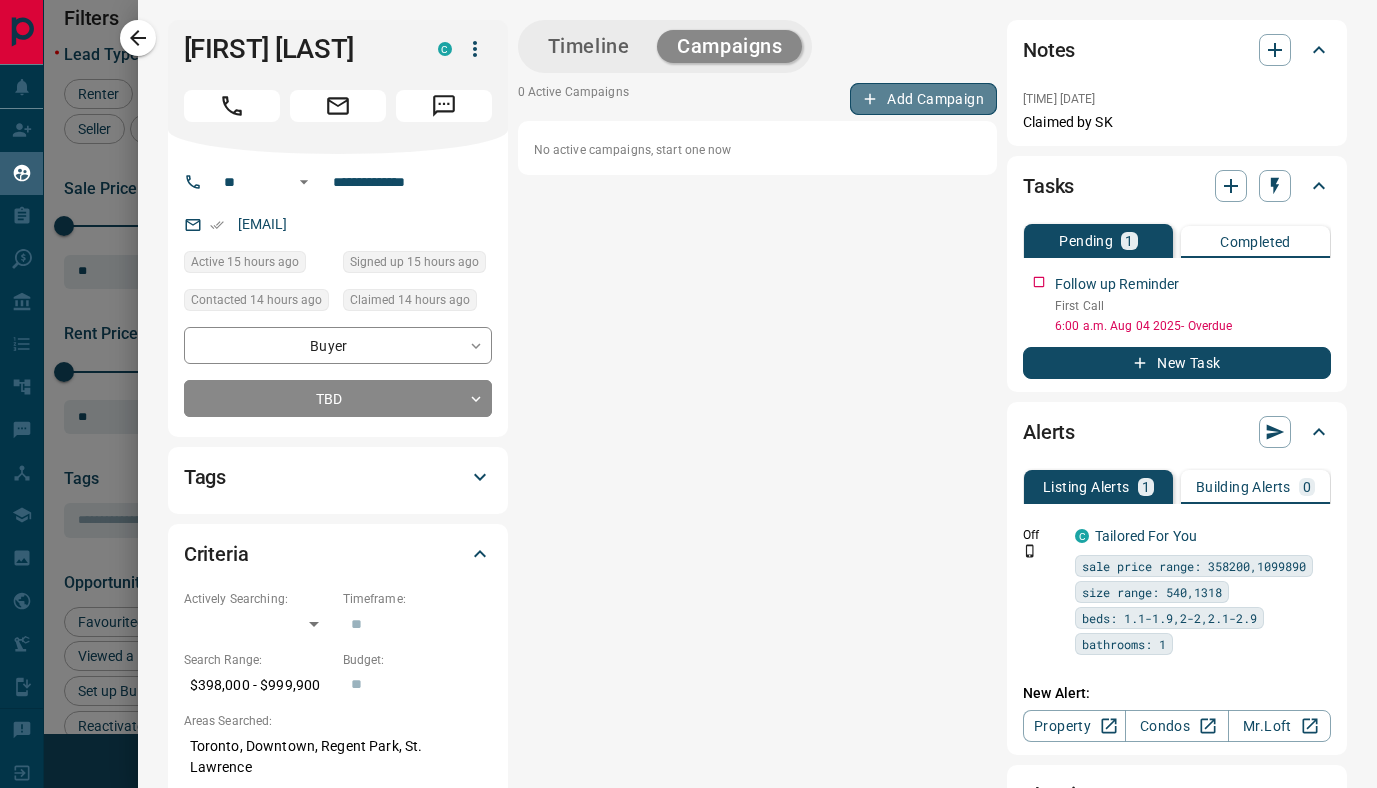 click on "Add Campaign" at bounding box center [923, 99] 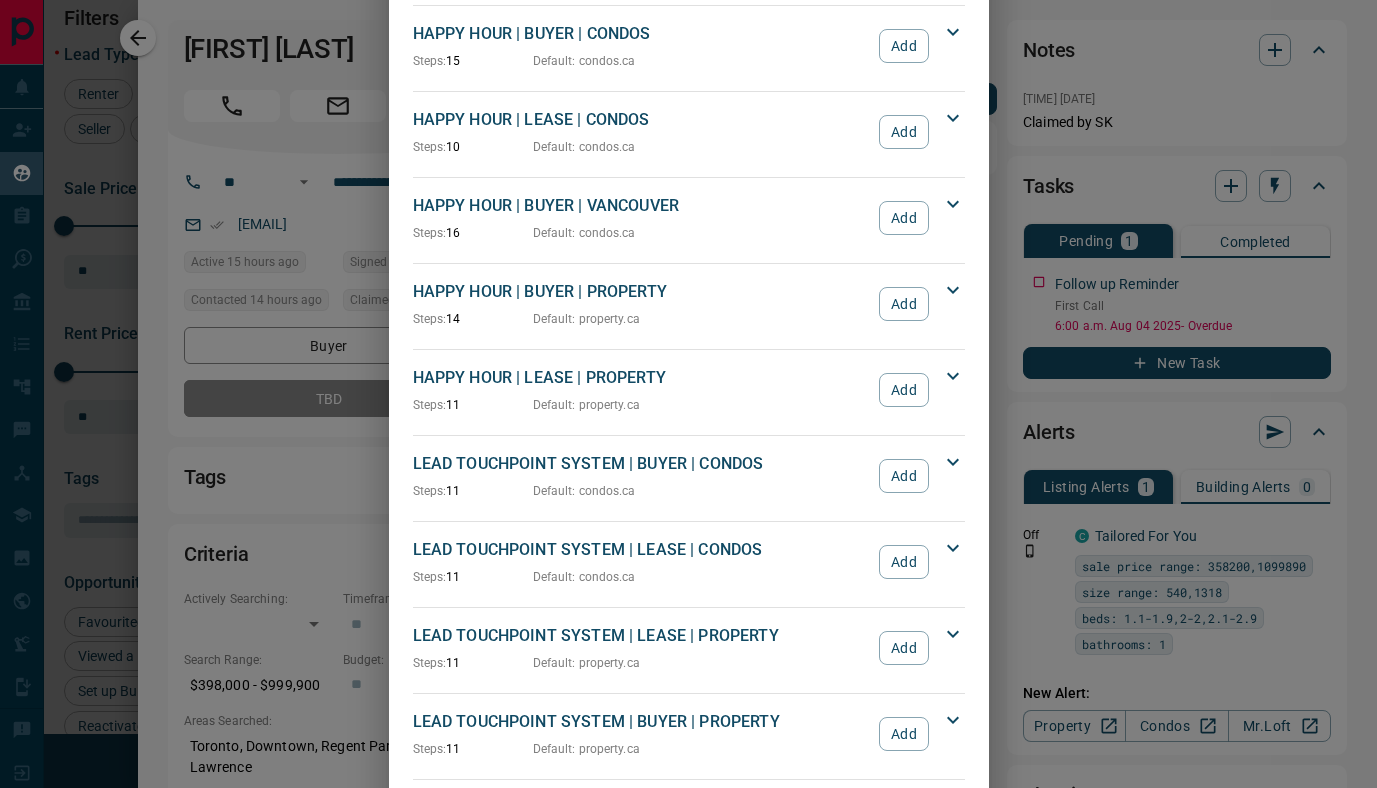 scroll, scrollTop: 0, scrollLeft: 0, axis: both 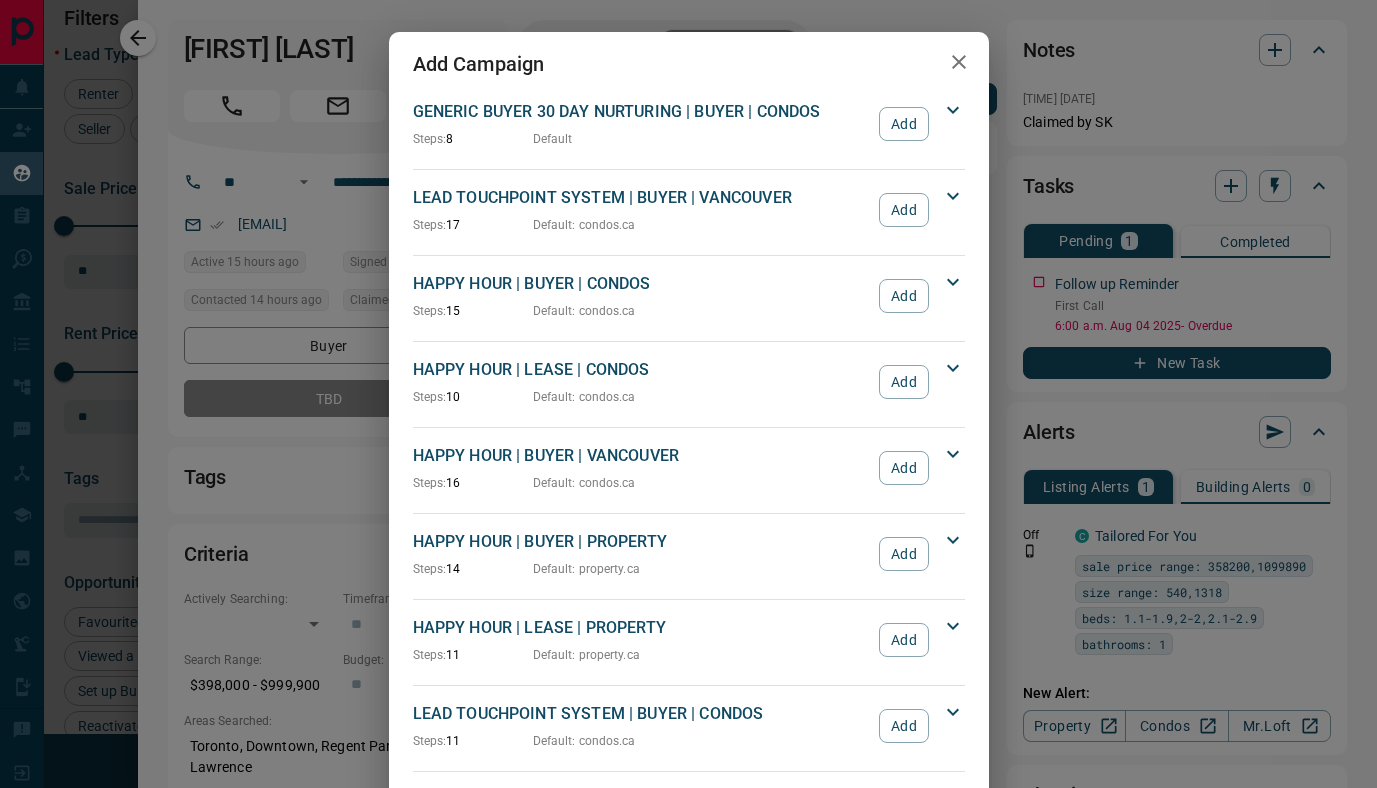 click 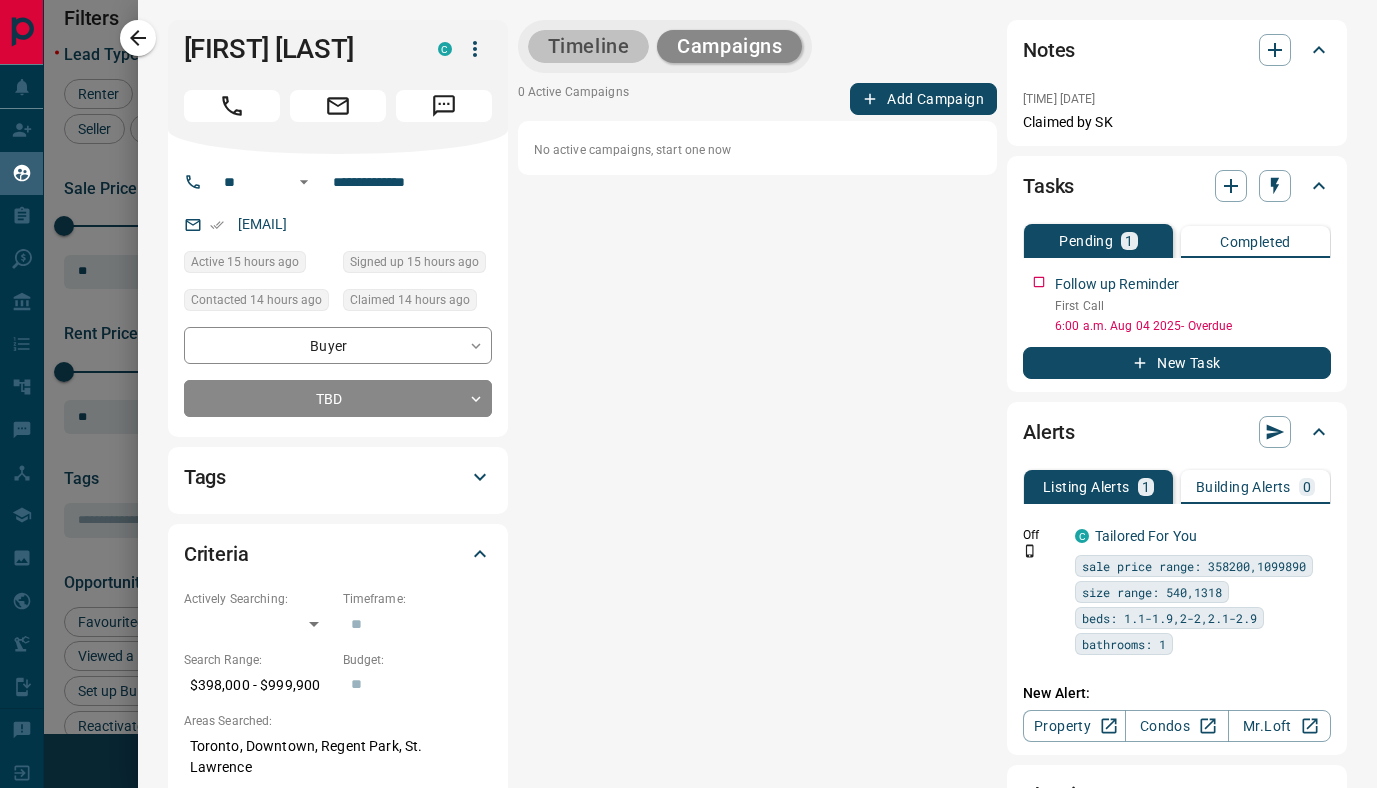 click on "Timeline" at bounding box center [589, 46] 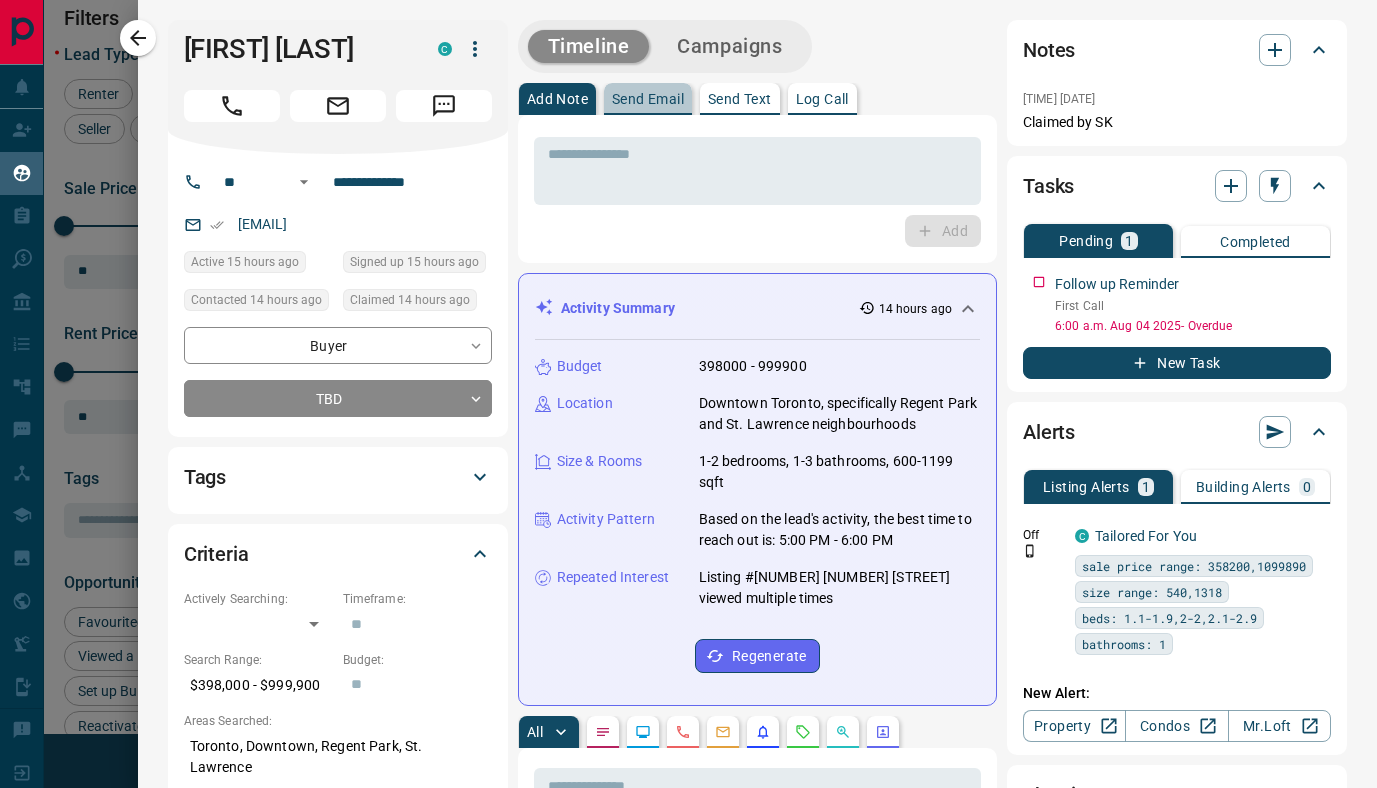 click on "Send Email" at bounding box center [648, 99] 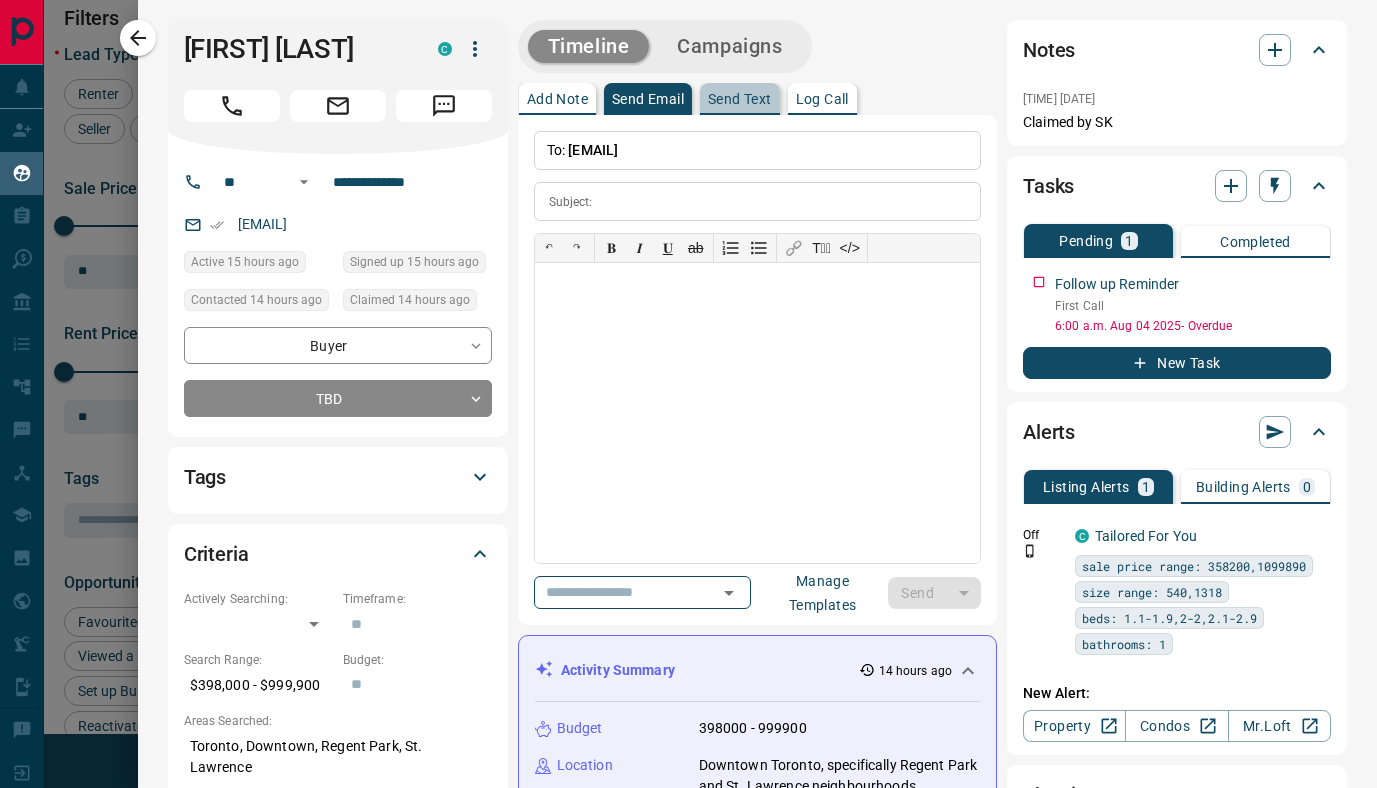 click on "Send Text" at bounding box center (740, 99) 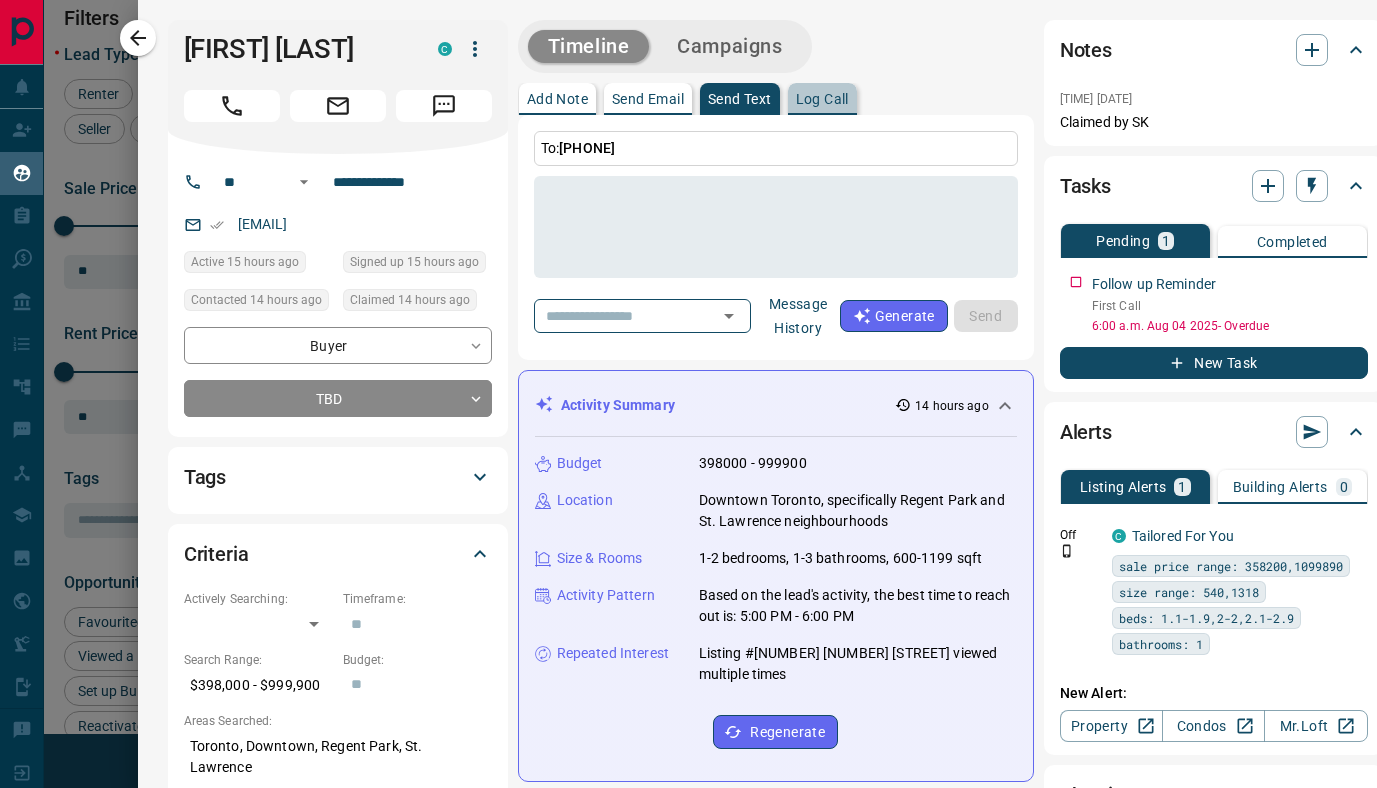 click on "Log Call" at bounding box center (822, 99) 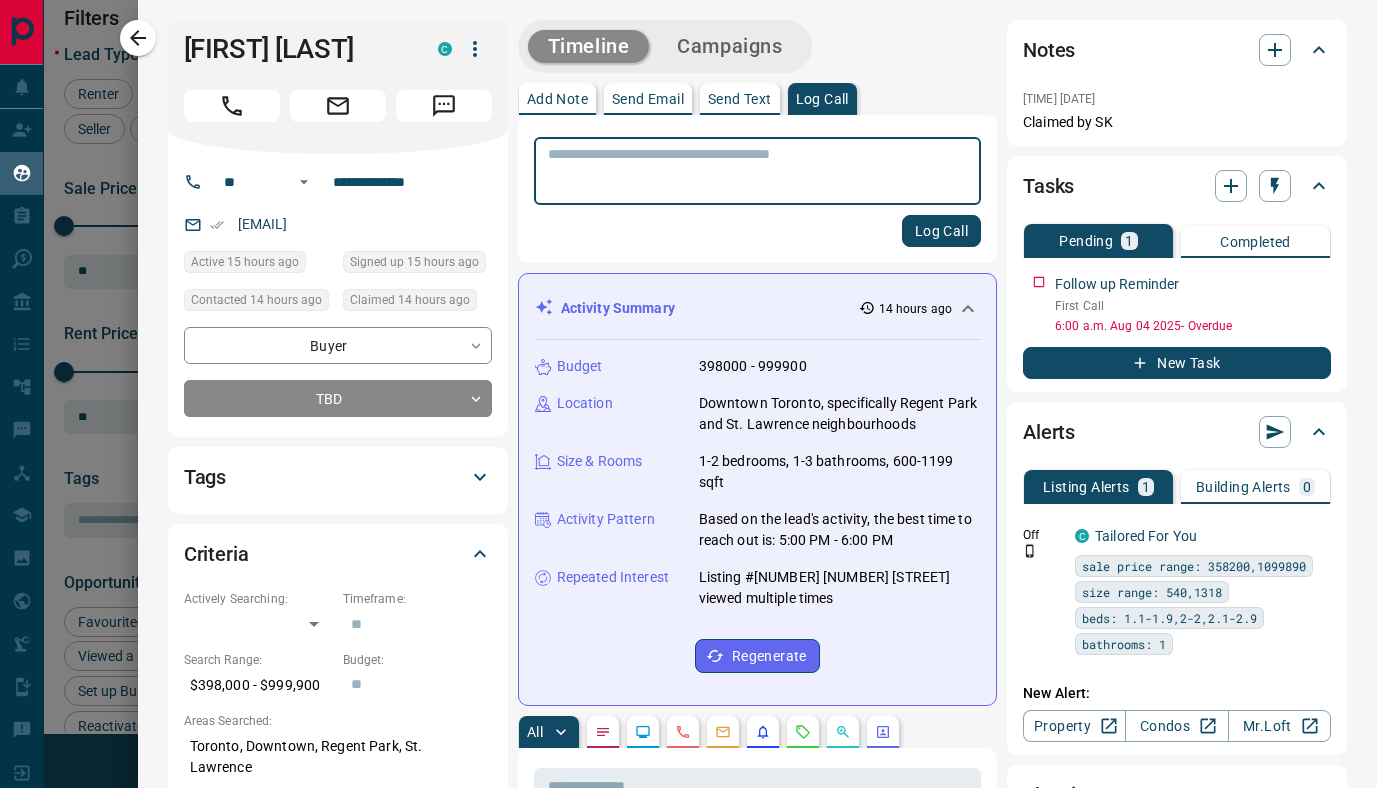 click on "Add Note" at bounding box center [557, 99] 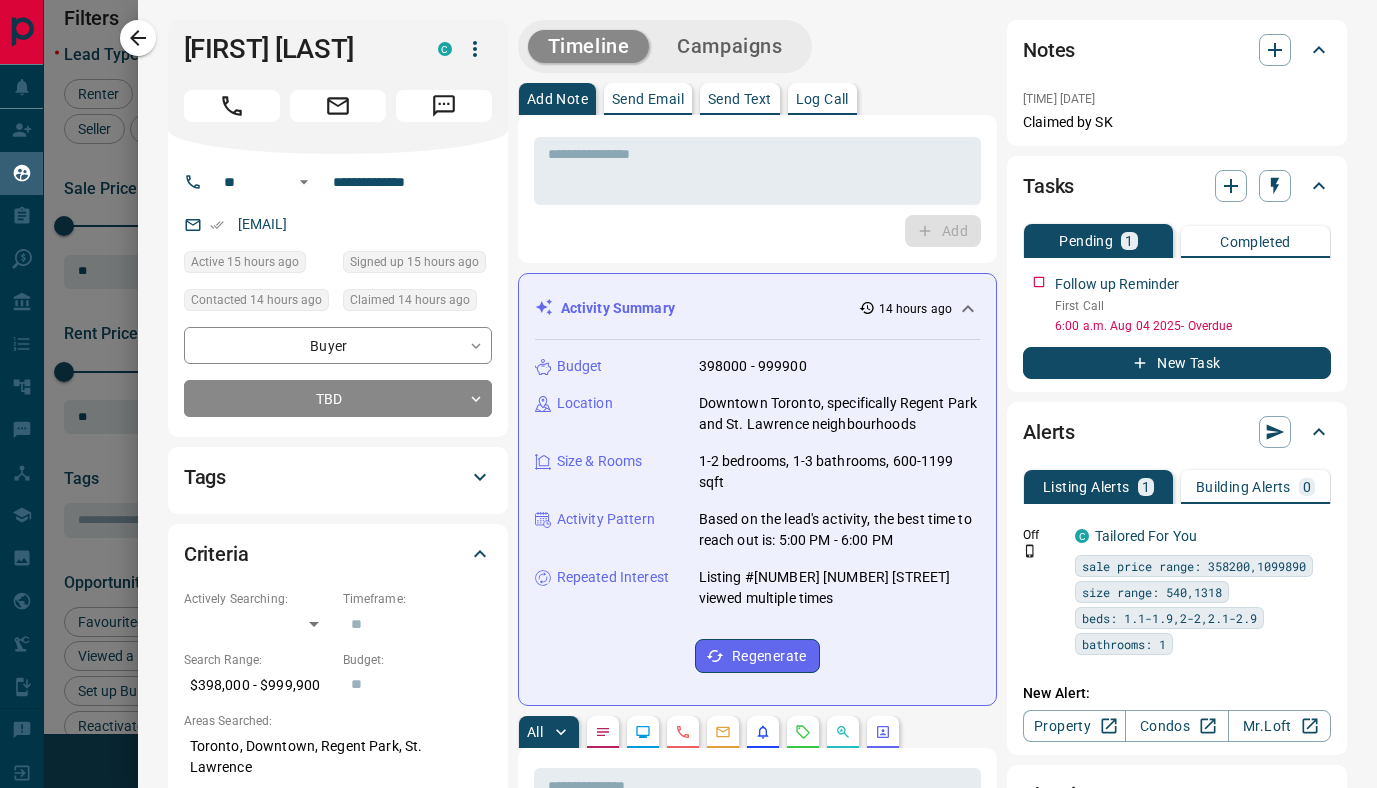 click on "Send Email" at bounding box center [648, 99] 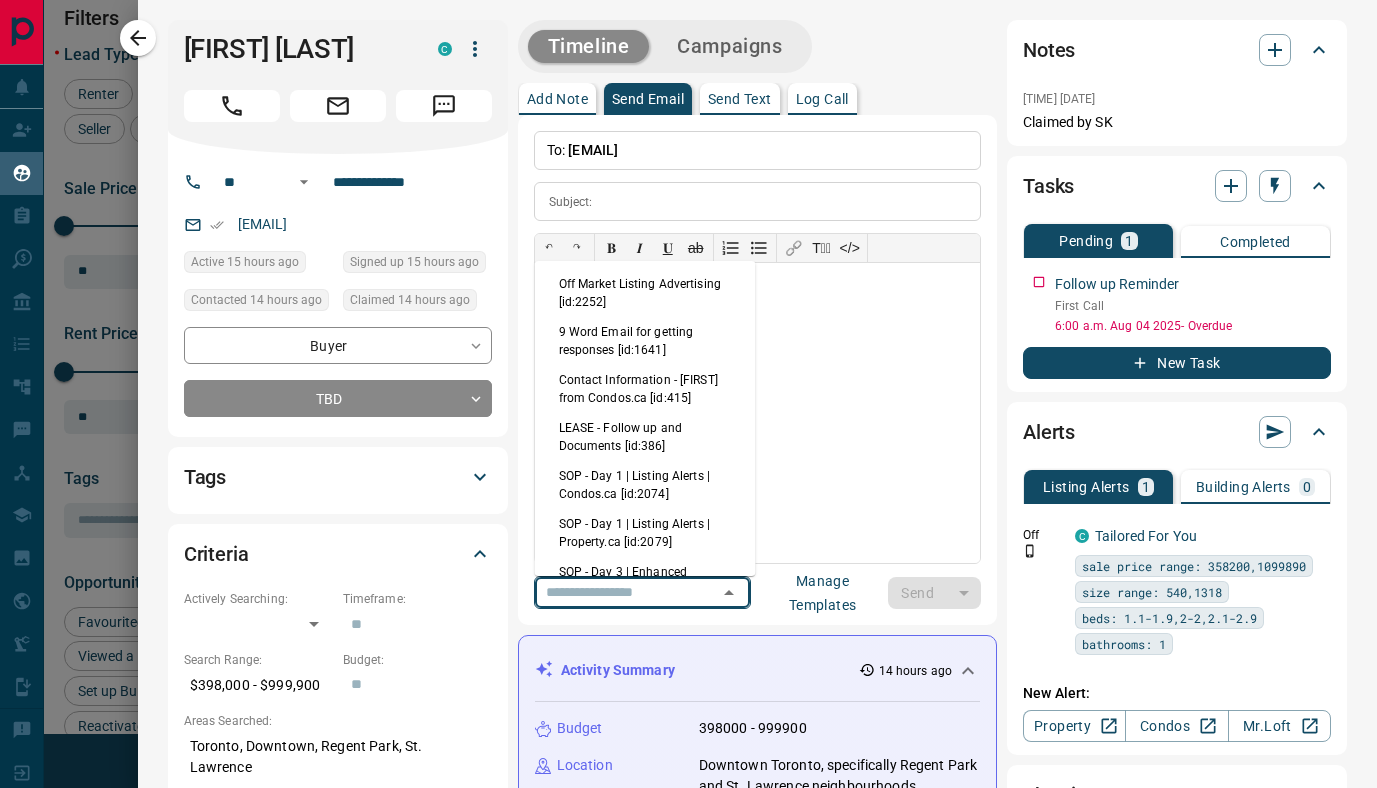 click at bounding box center [614, 592] 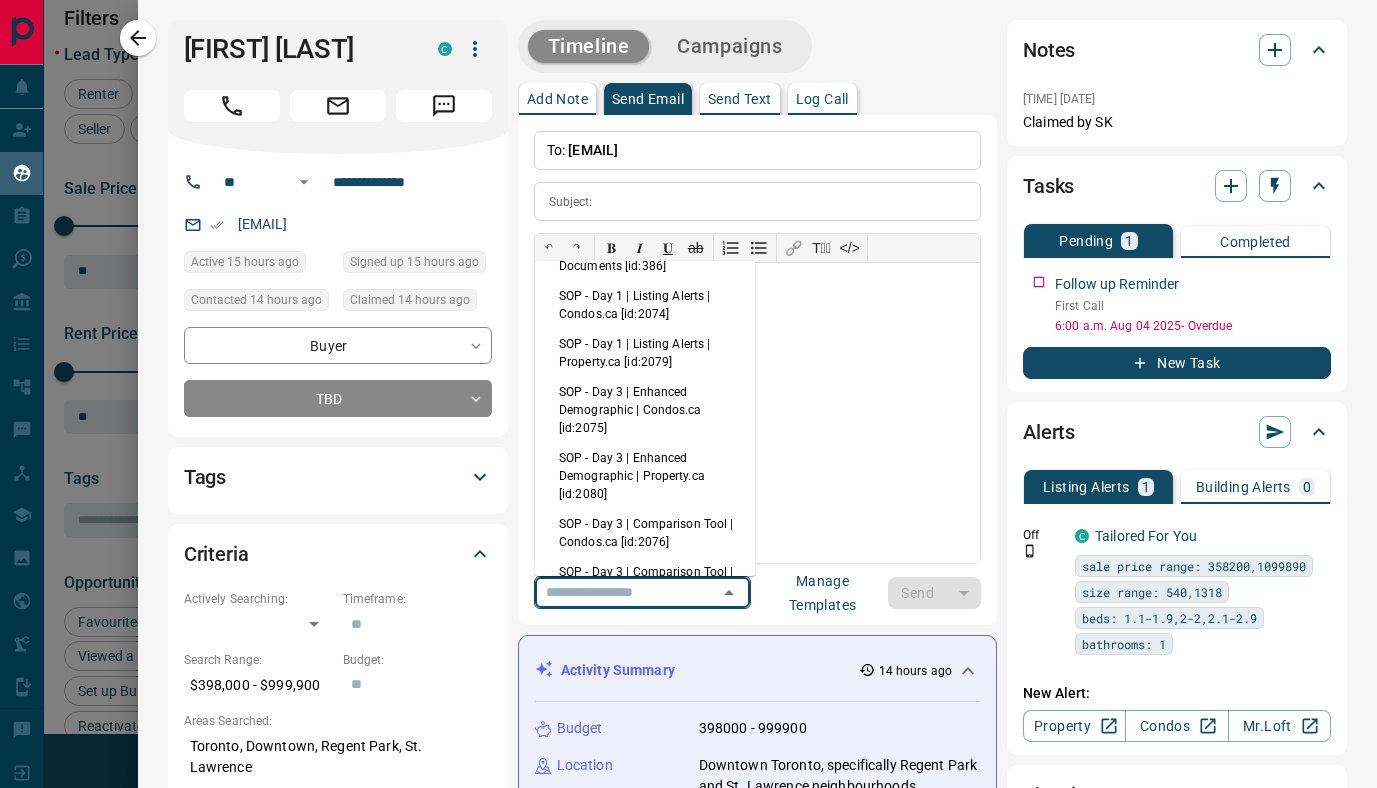 scroll, scrollTop: 0, scrollLeft: 0, axis: both 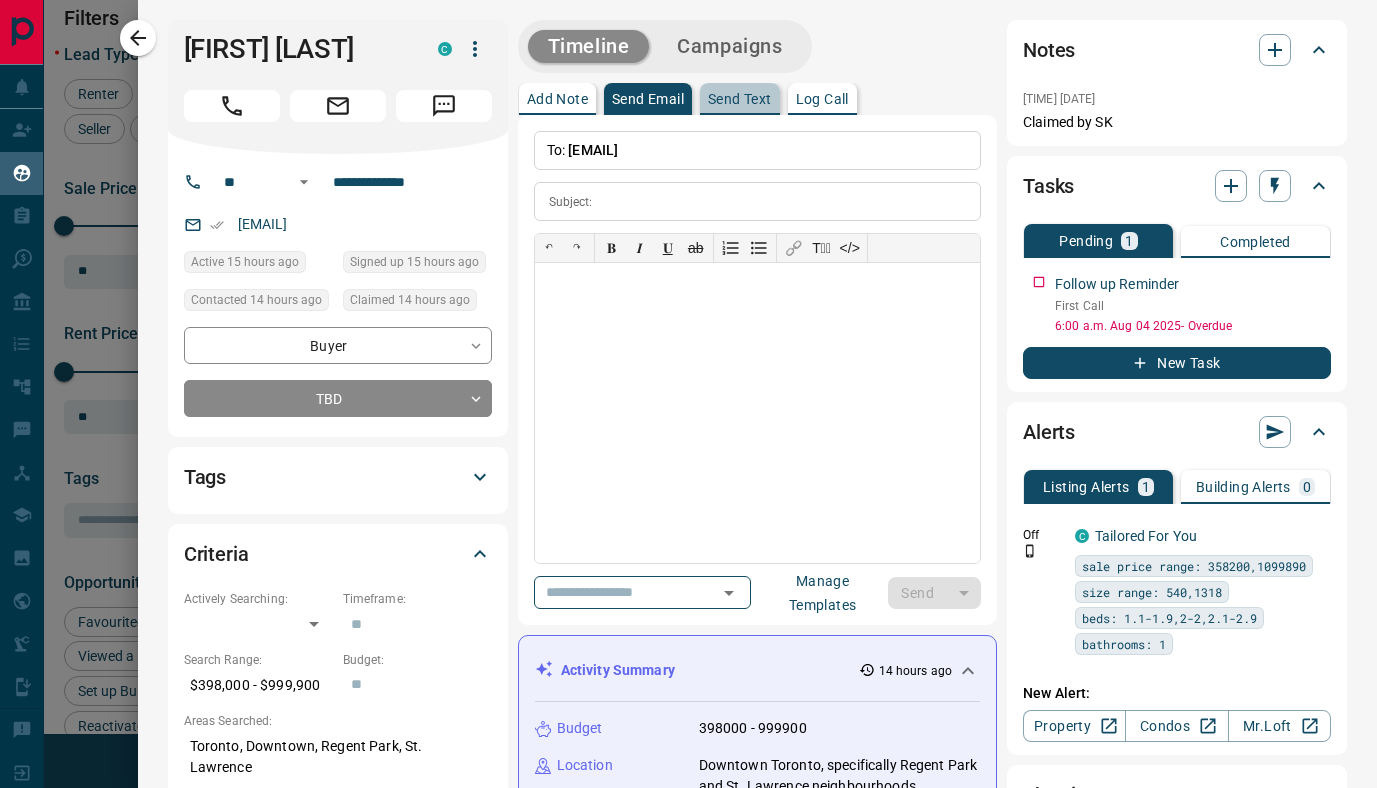 click on "Send Text" at bounding box center [740, 99] 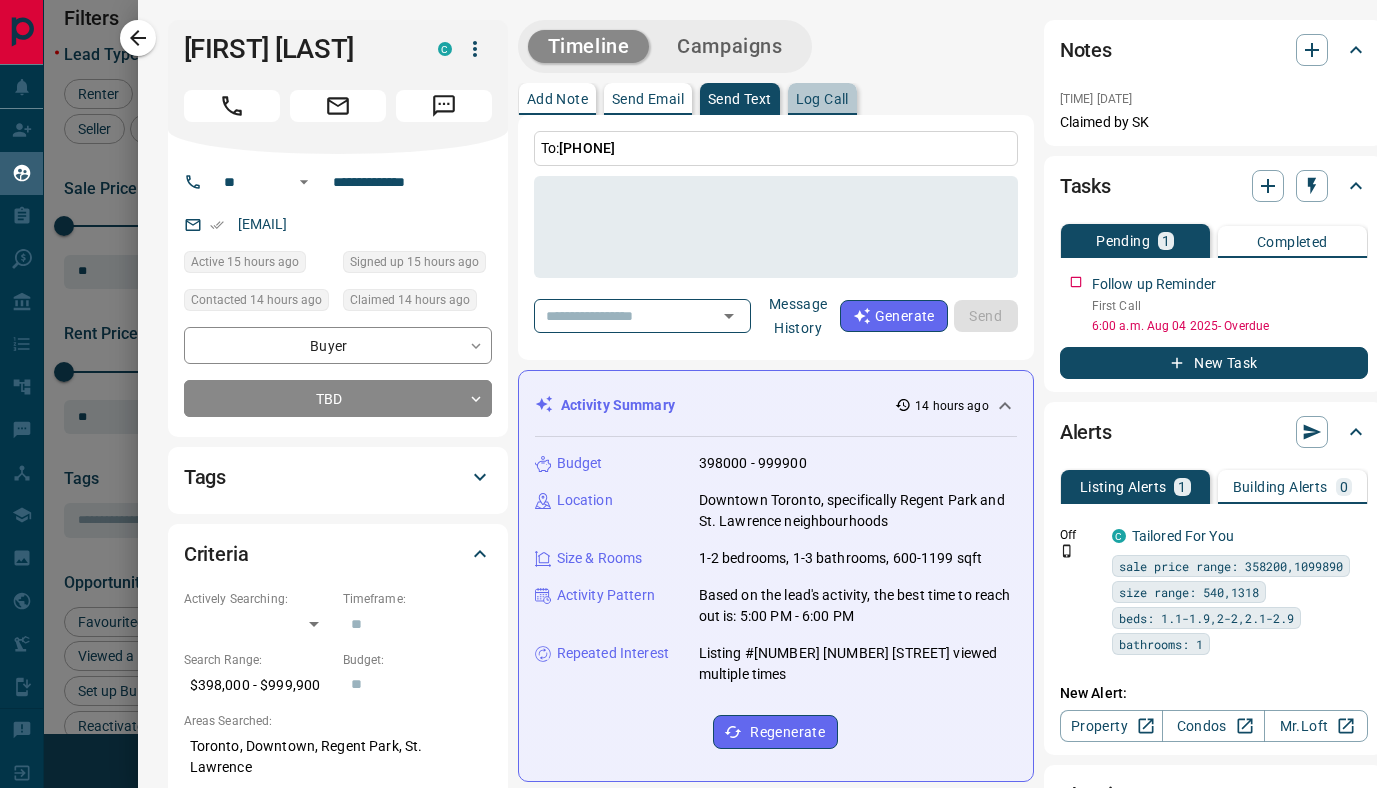 click on "Log Call" at bounding box center (822, 99) 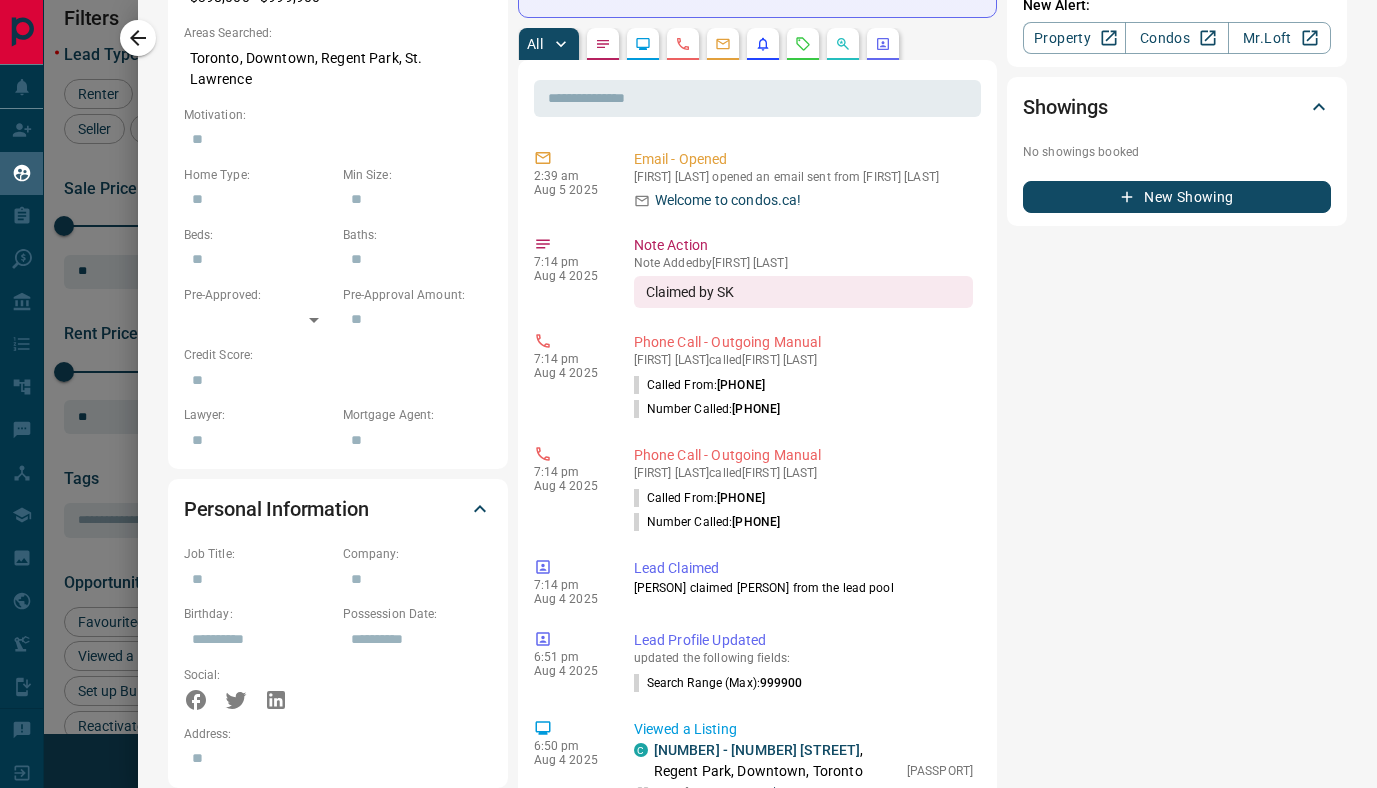 scroll, scrollTop: 695, scrollLeft: 0, axis: vertical 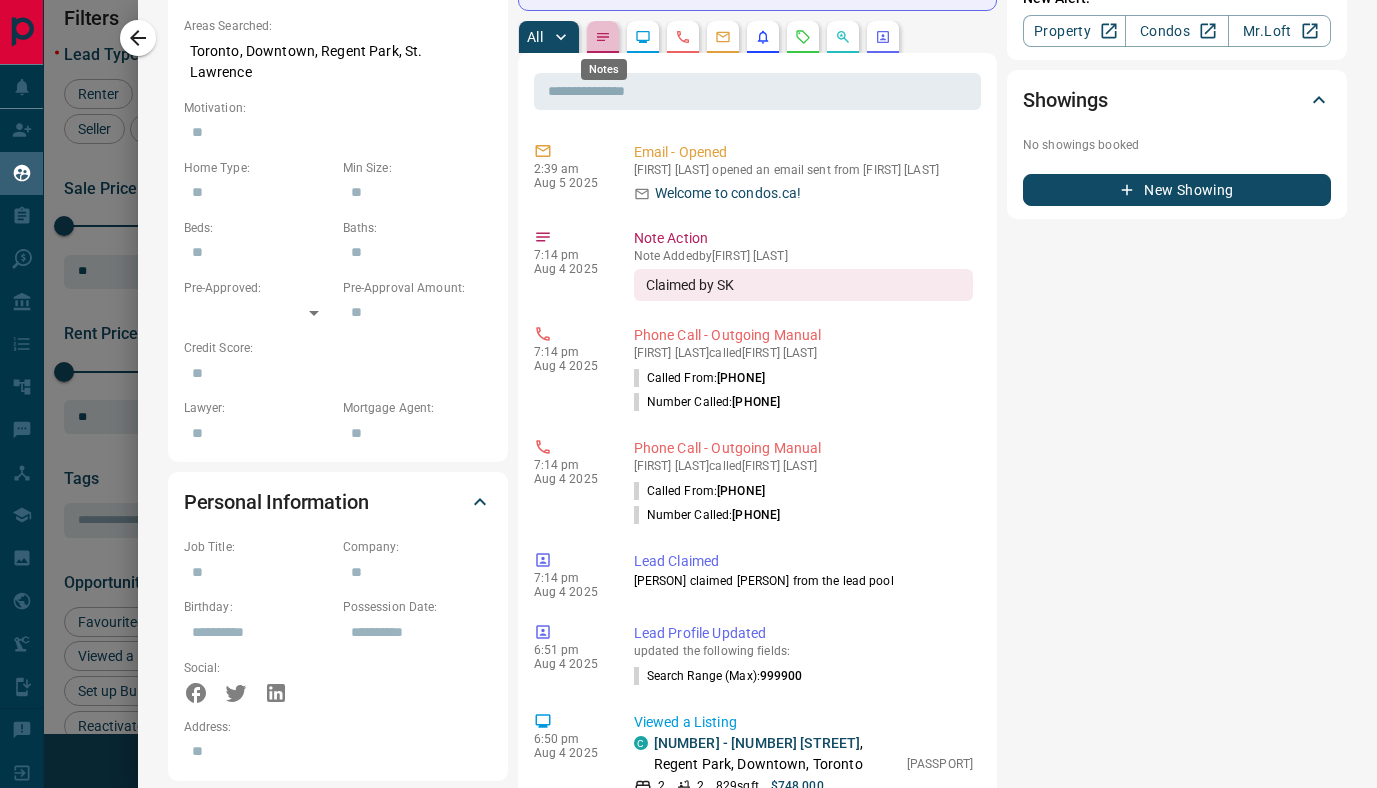 click 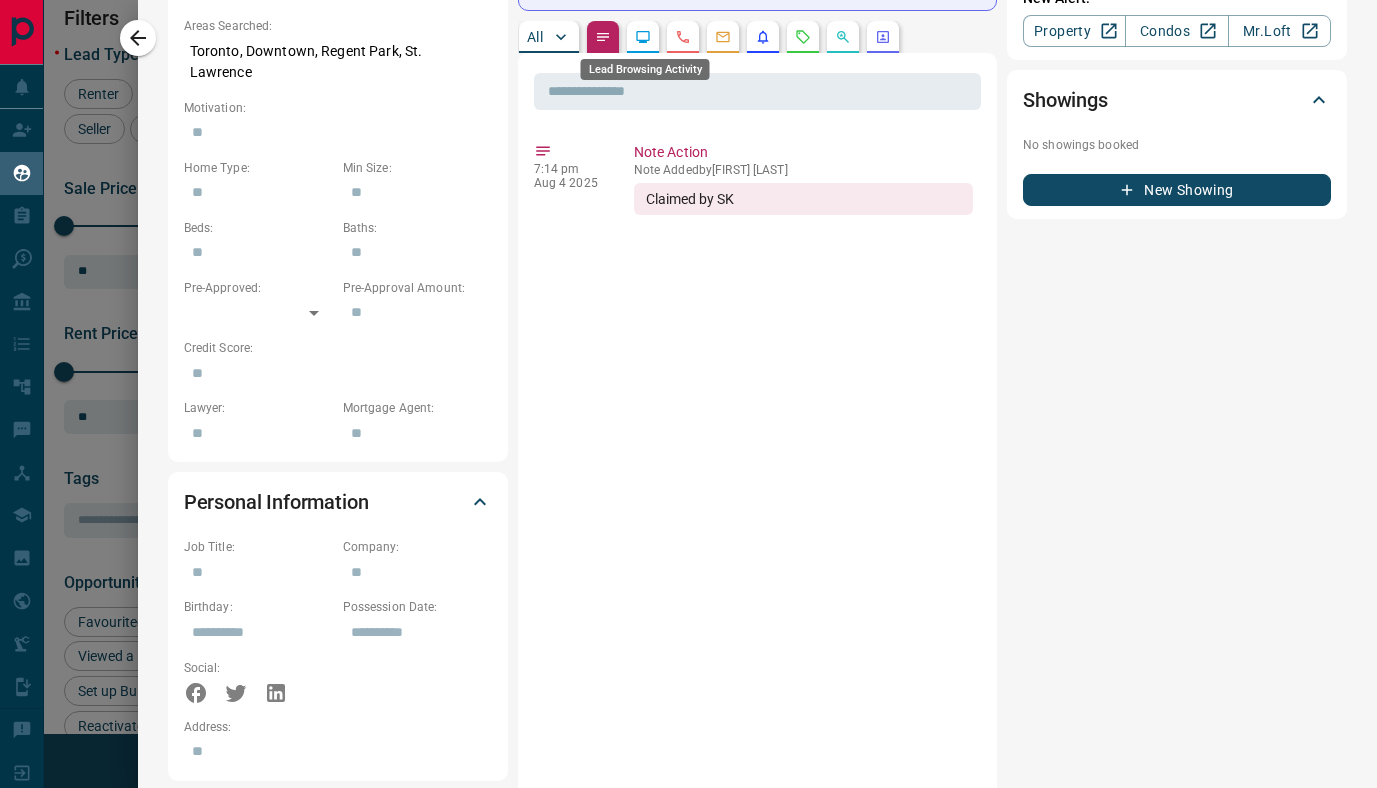 click 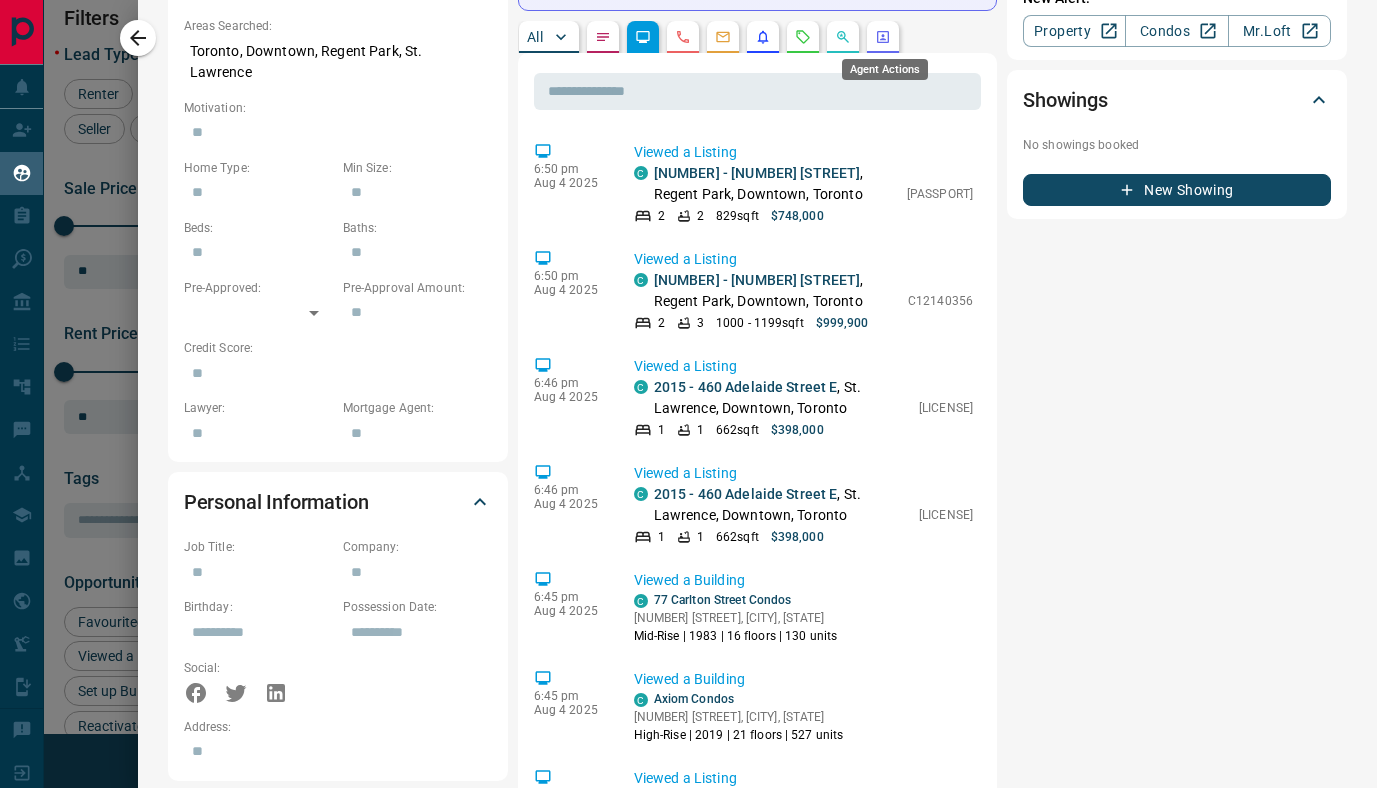 click 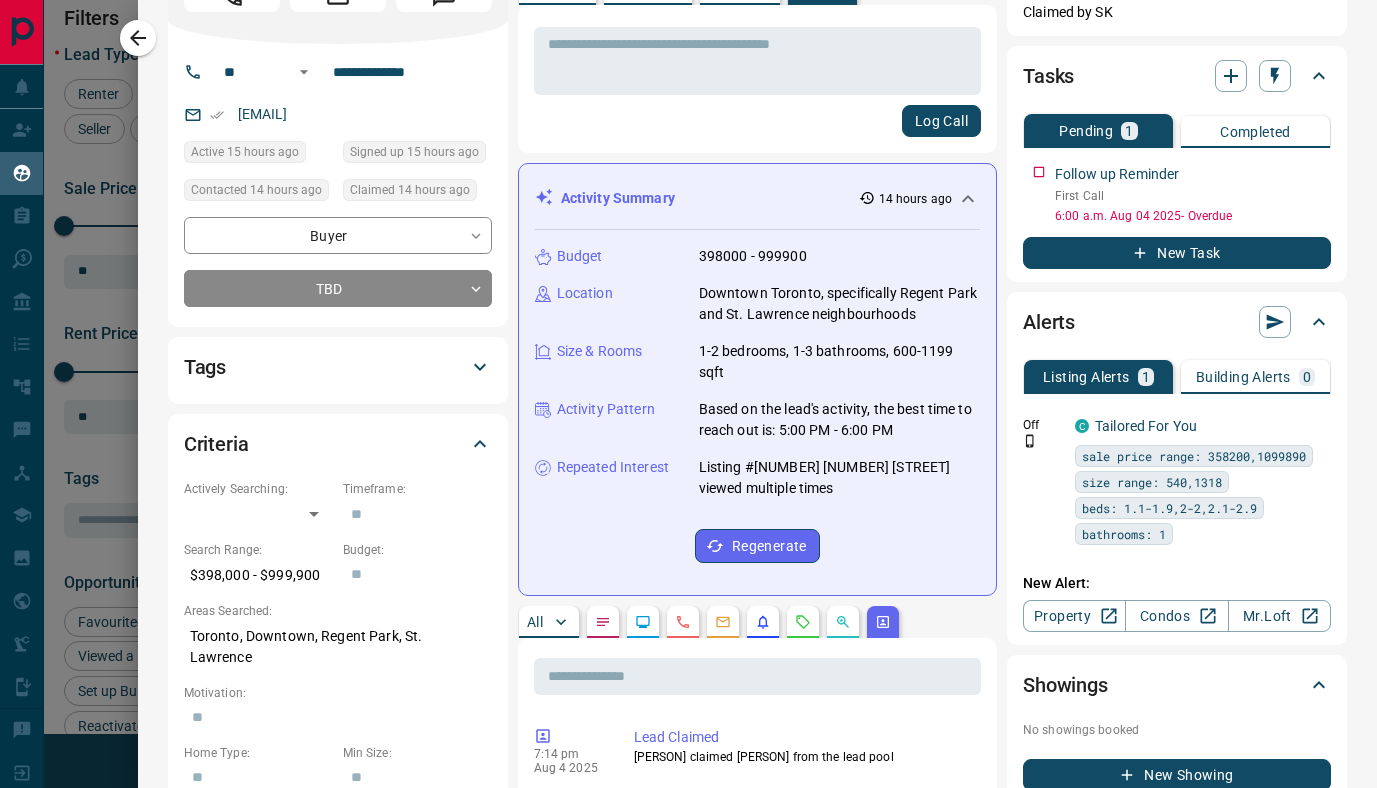 scroll, scrollTop: 0, scrollLeft: 0, axis: both 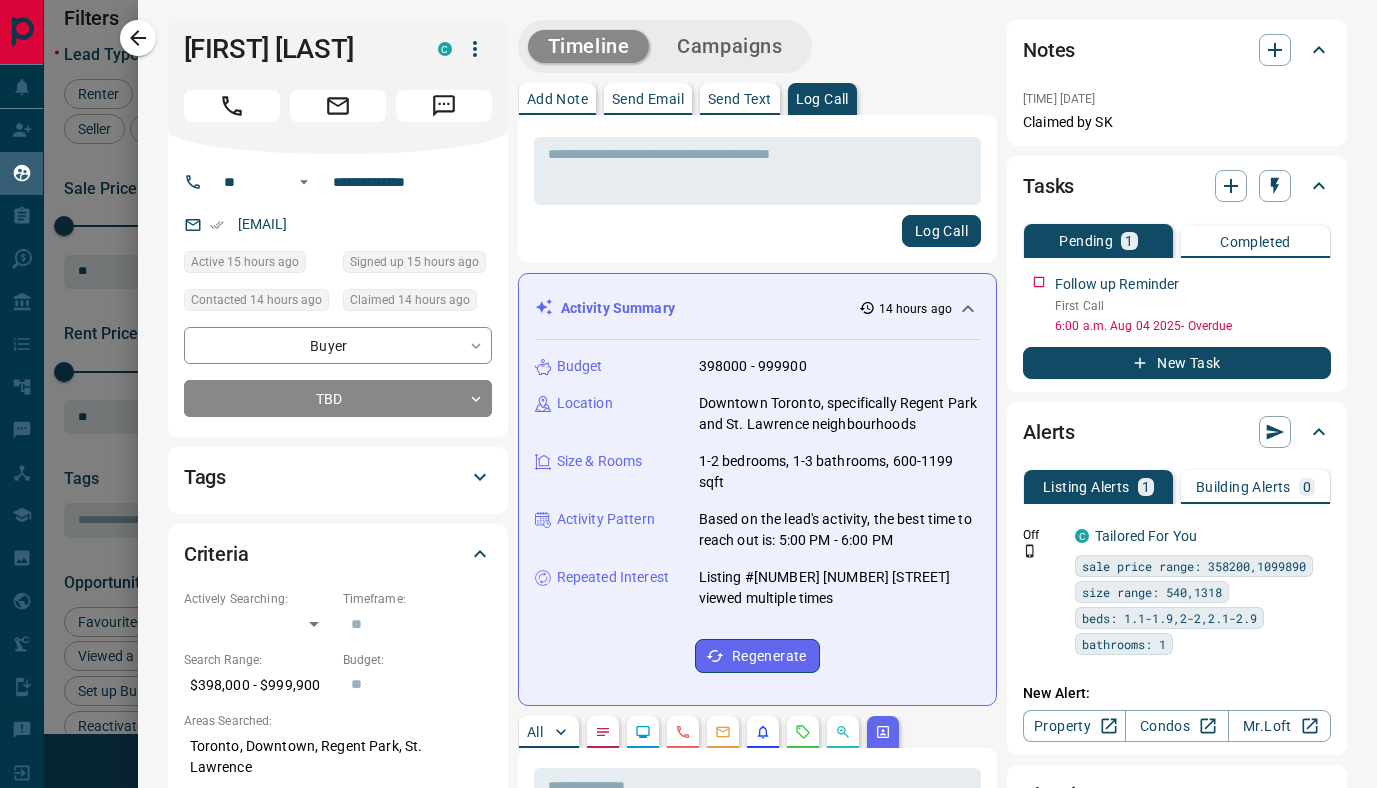 click 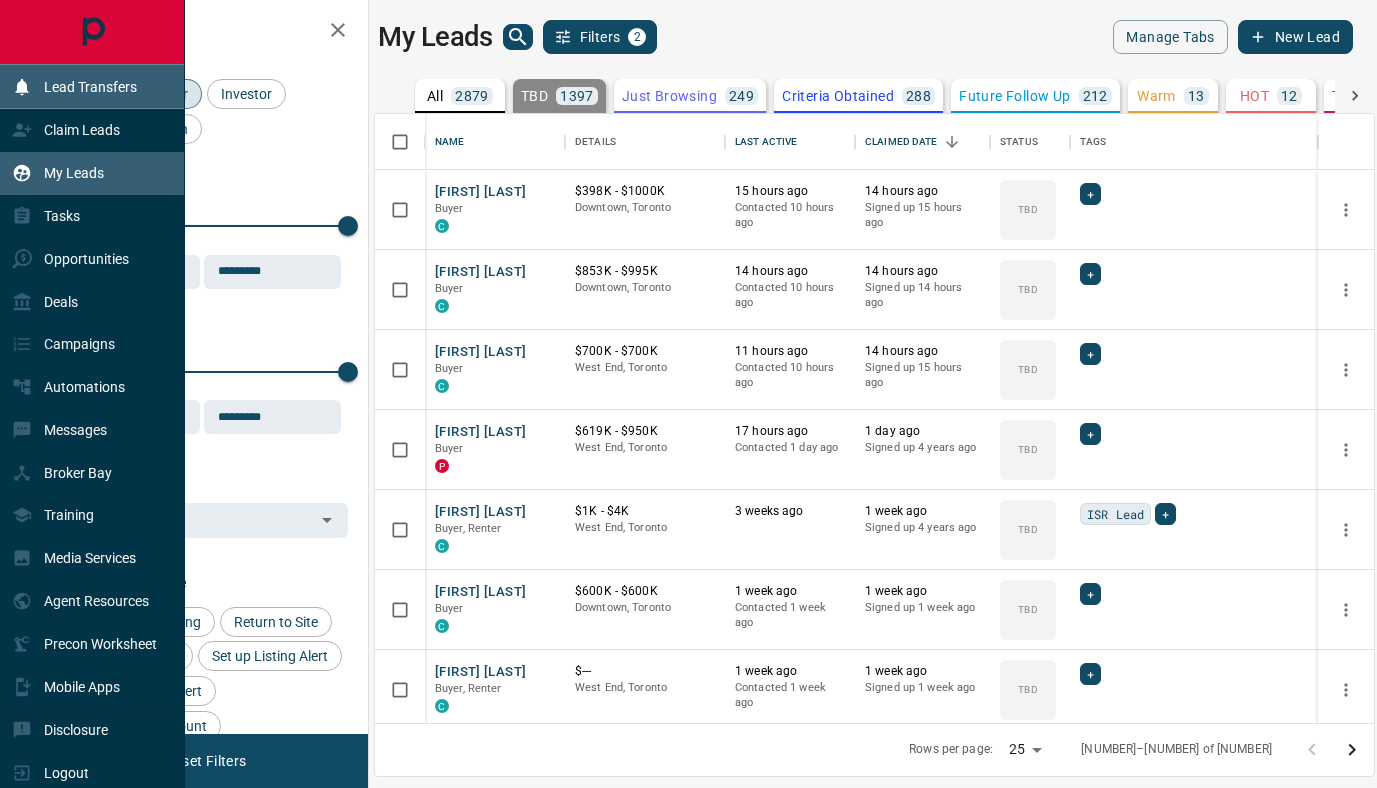 click on "Lead Transfers" at bounding box center [90, 87] 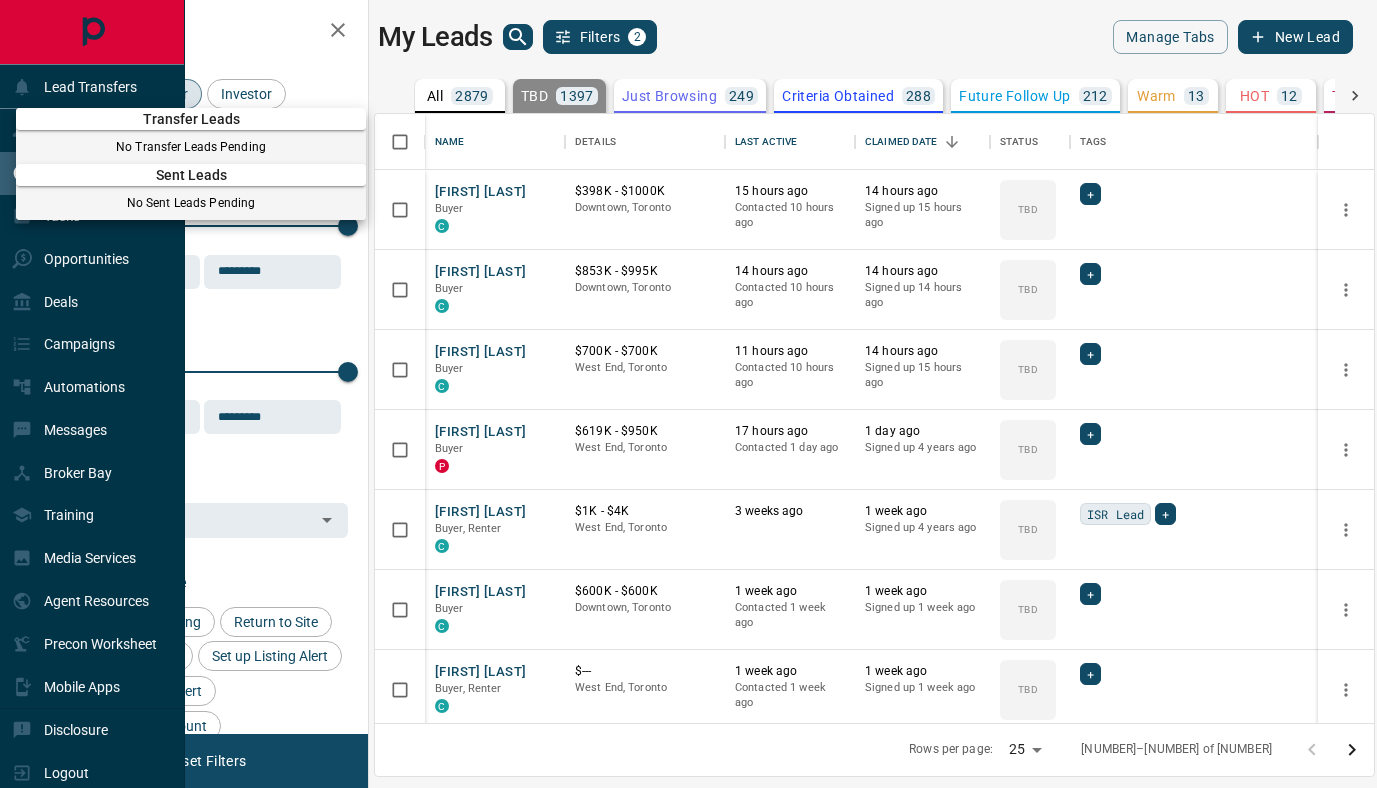 click at bounding box center (688, 394) 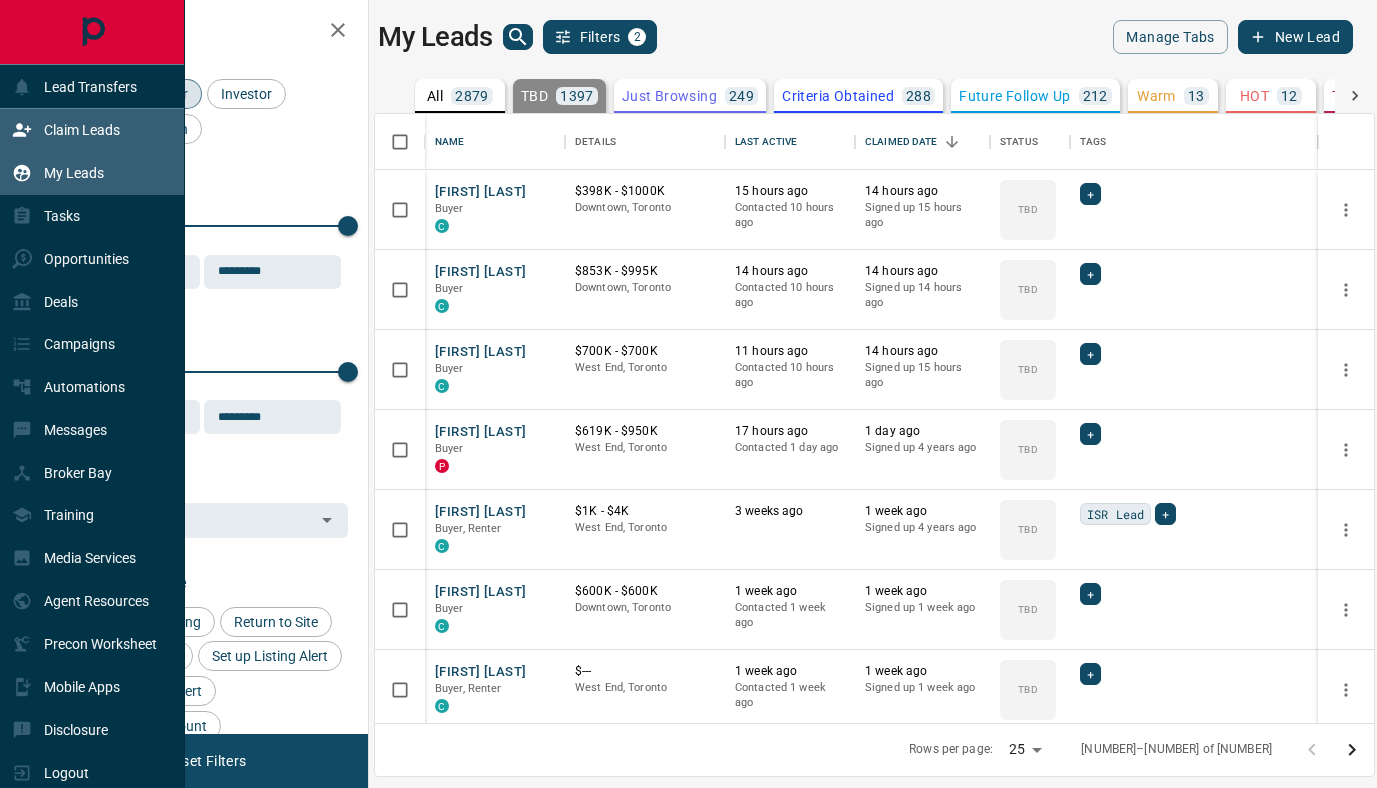 click on "Claim Leads" at bounding box center [92, 130] 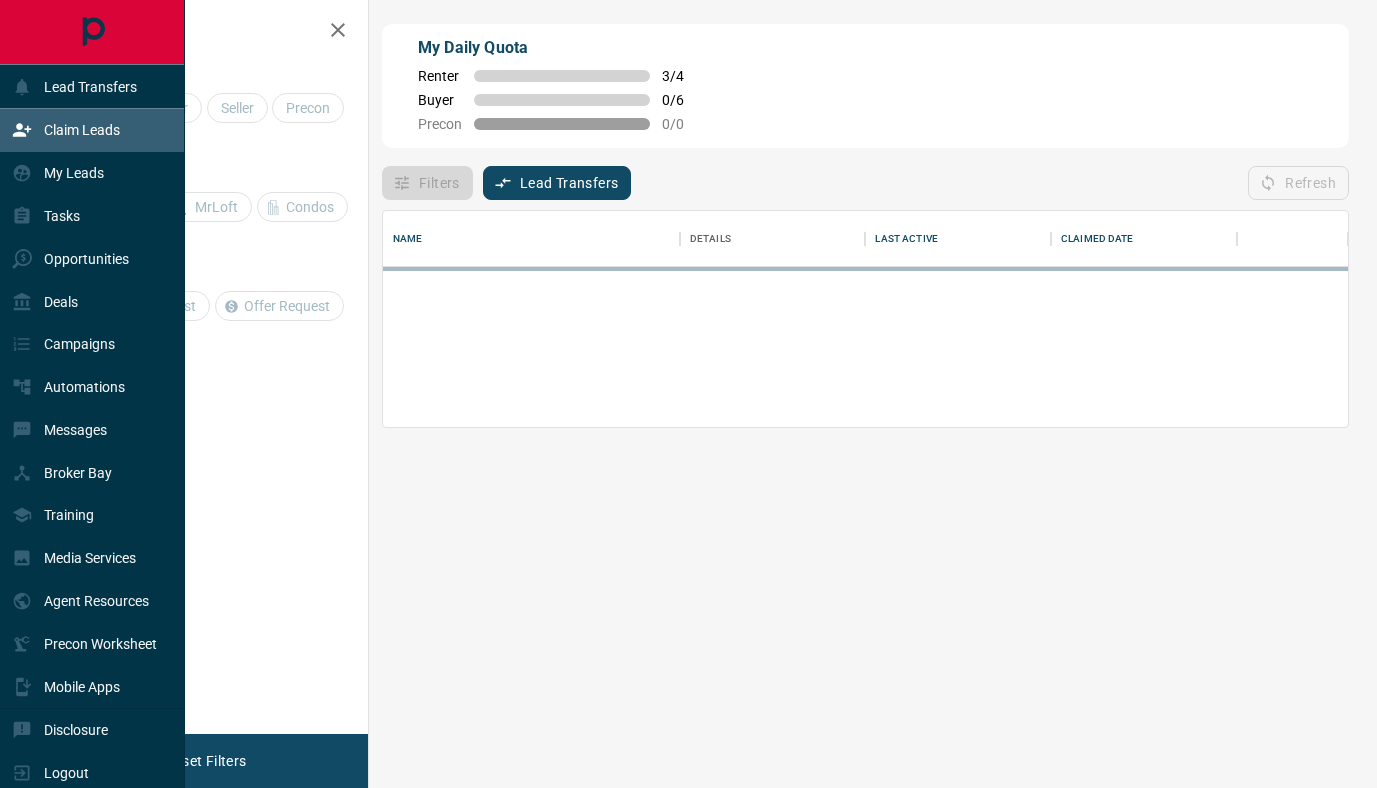 scroll, scrollTop: 1, scrollLeft: 1, axis: both 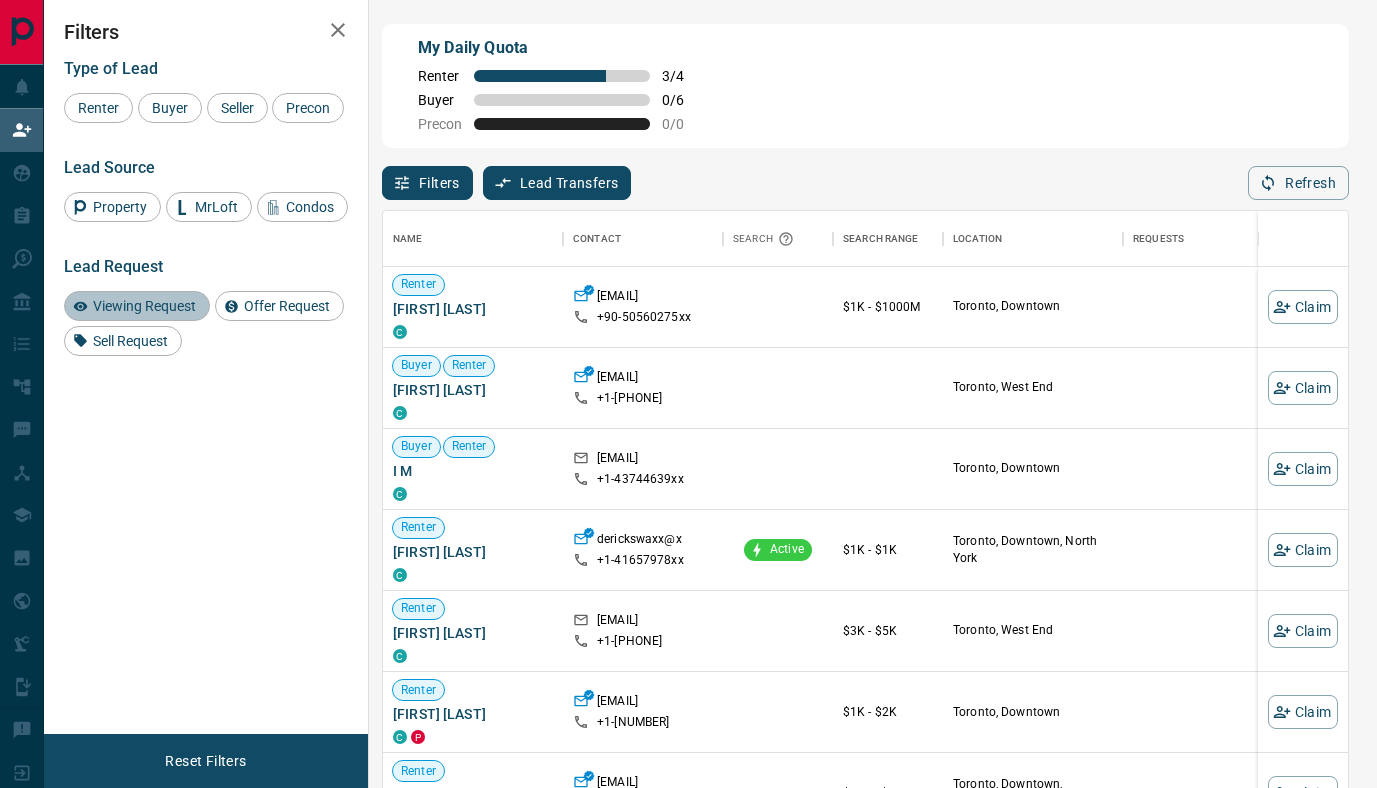 click on "Viewing Request" at bounding box center (144, 306) 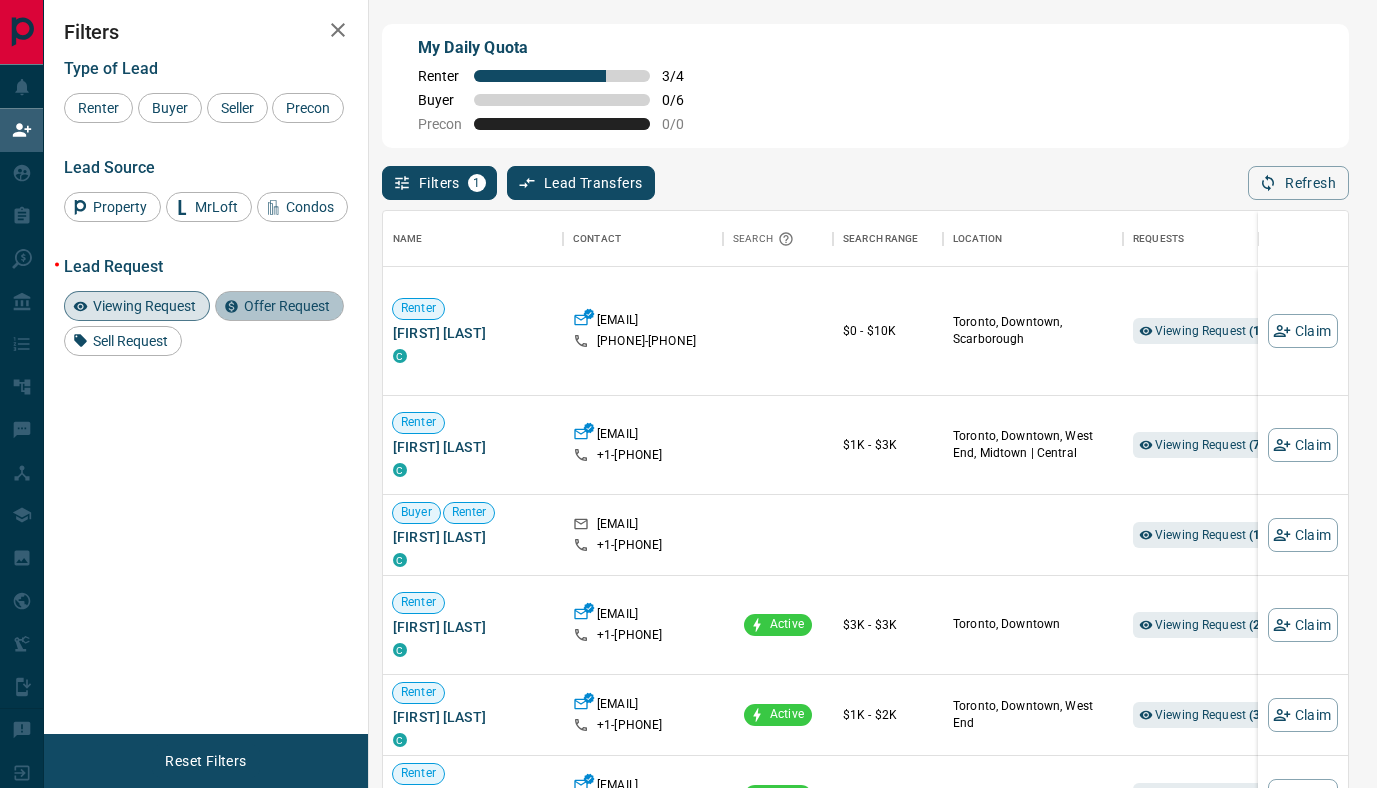 click on "Offer Request" at bounding box center [287, 306] 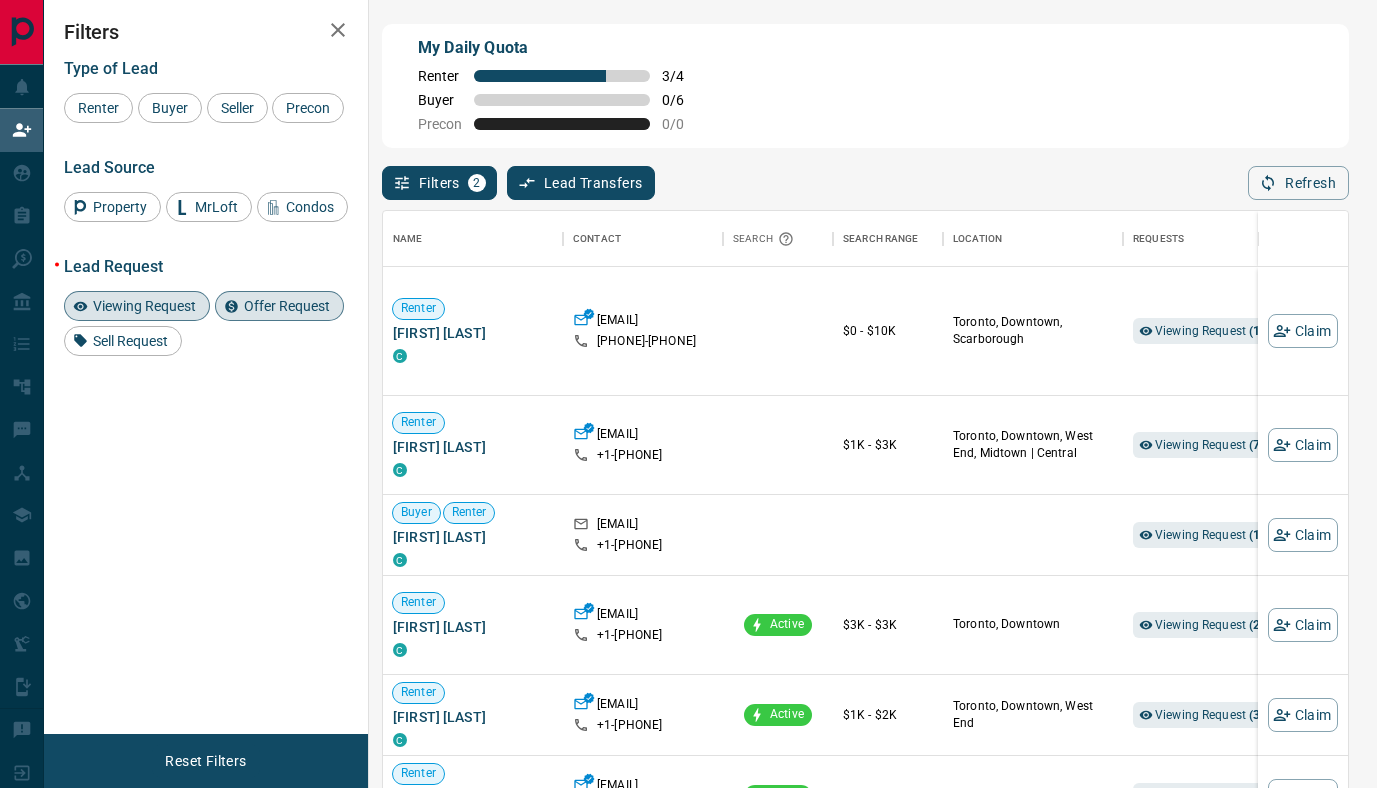 click on "Viewing Request" at bounding box center (144, 306) 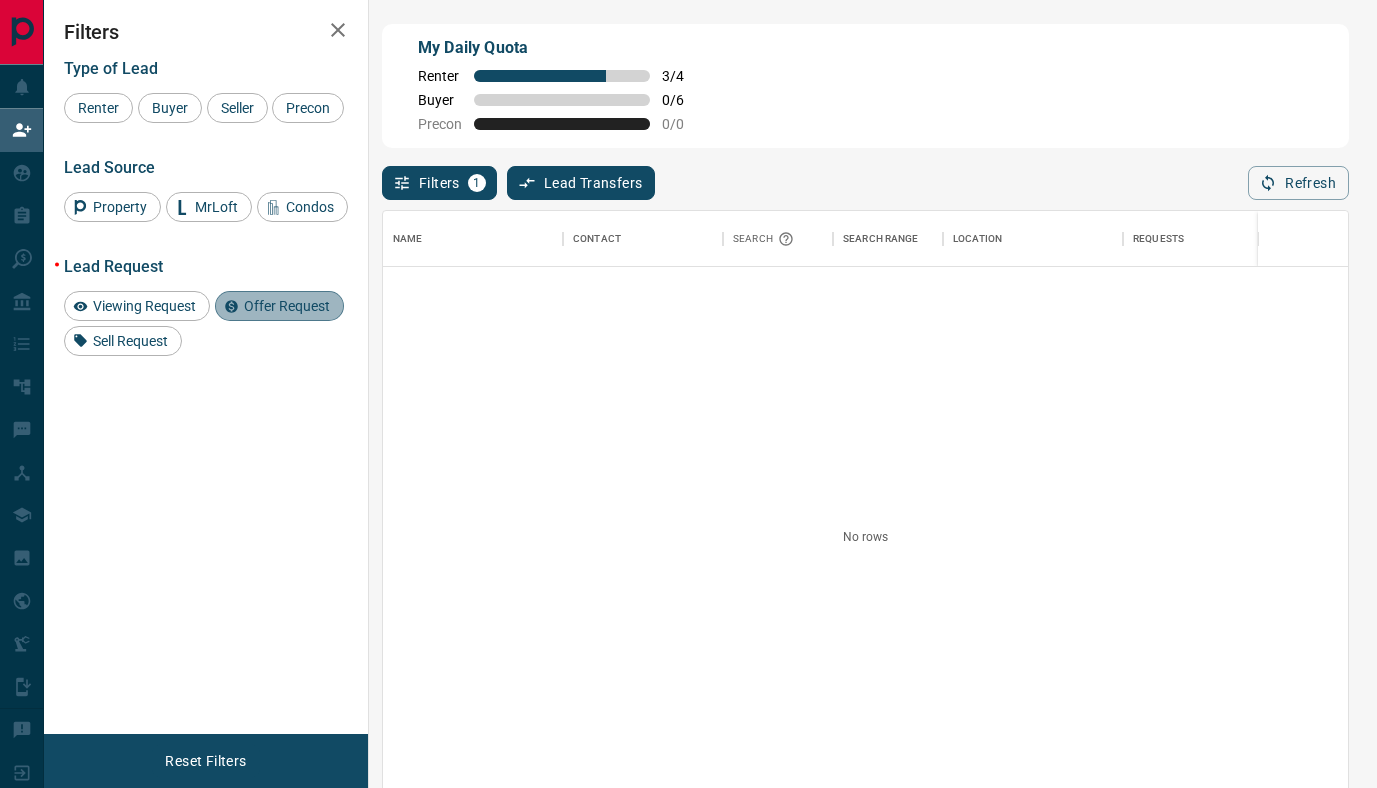 click on "Offer Request" at bounding box center (279, 306) 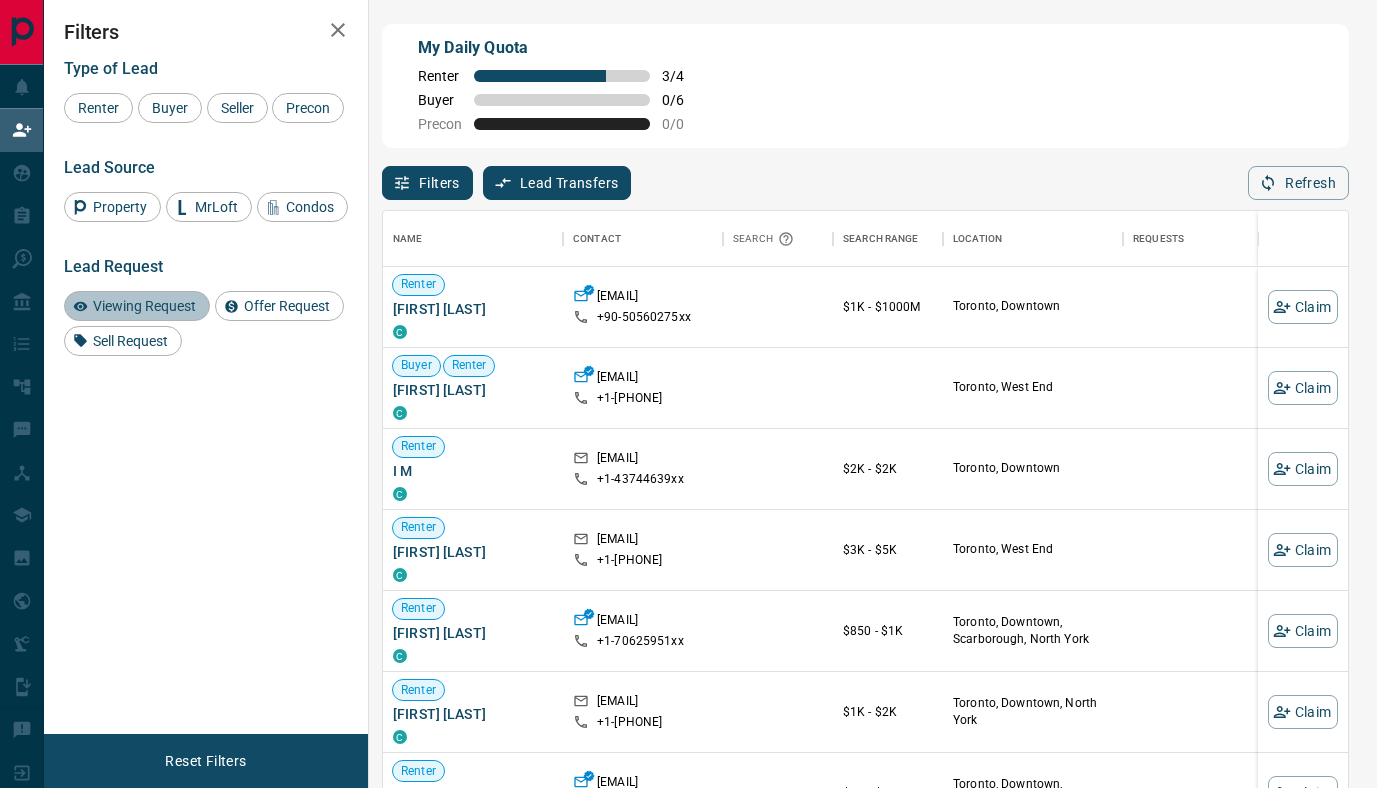 click on "Viewing Request" at bounding box center (144, 306) 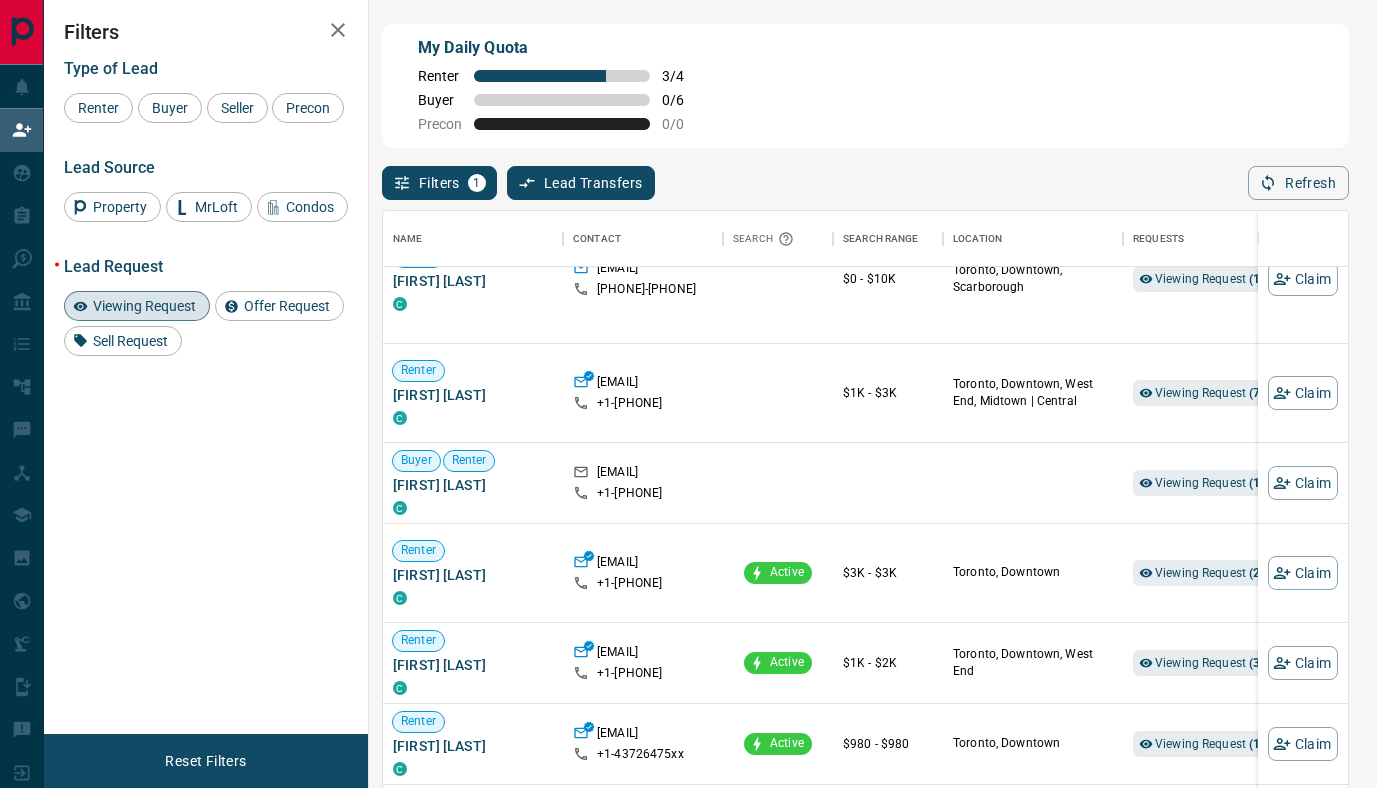 scroll, scrollTop: 0, scrollLeft: 0, axis: both 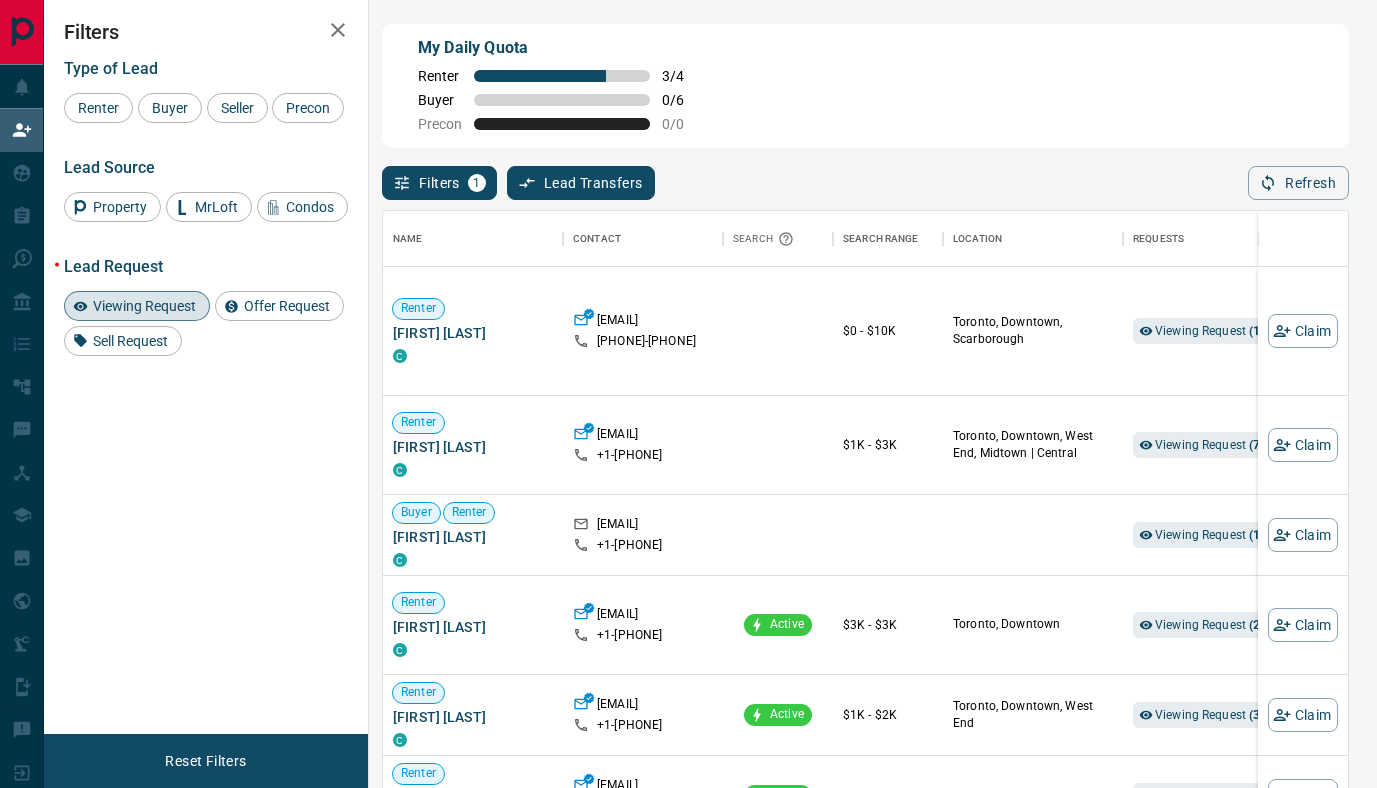 click on "Viewing Request" at bounding box center (137, 306) 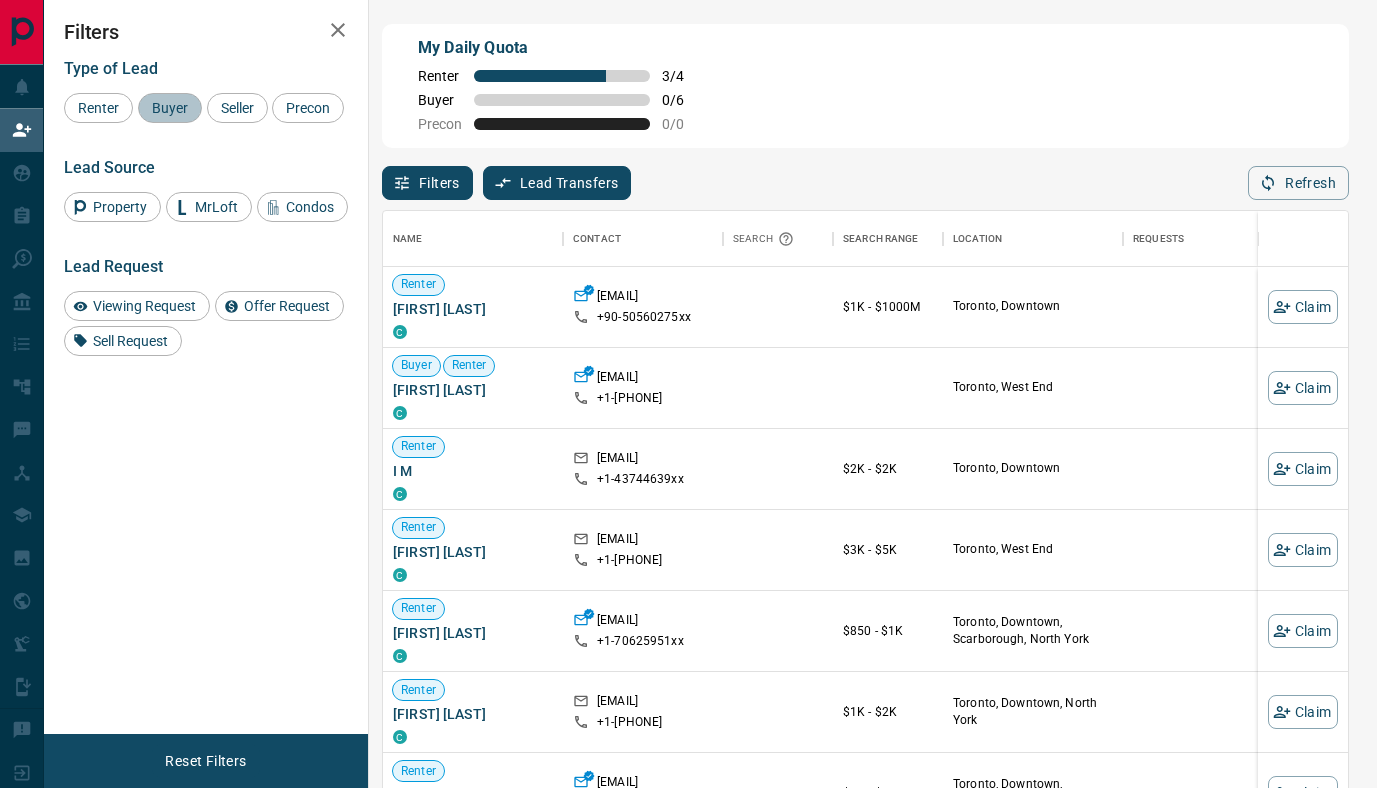 click on "Buyer" at bounding box center (170, 108) 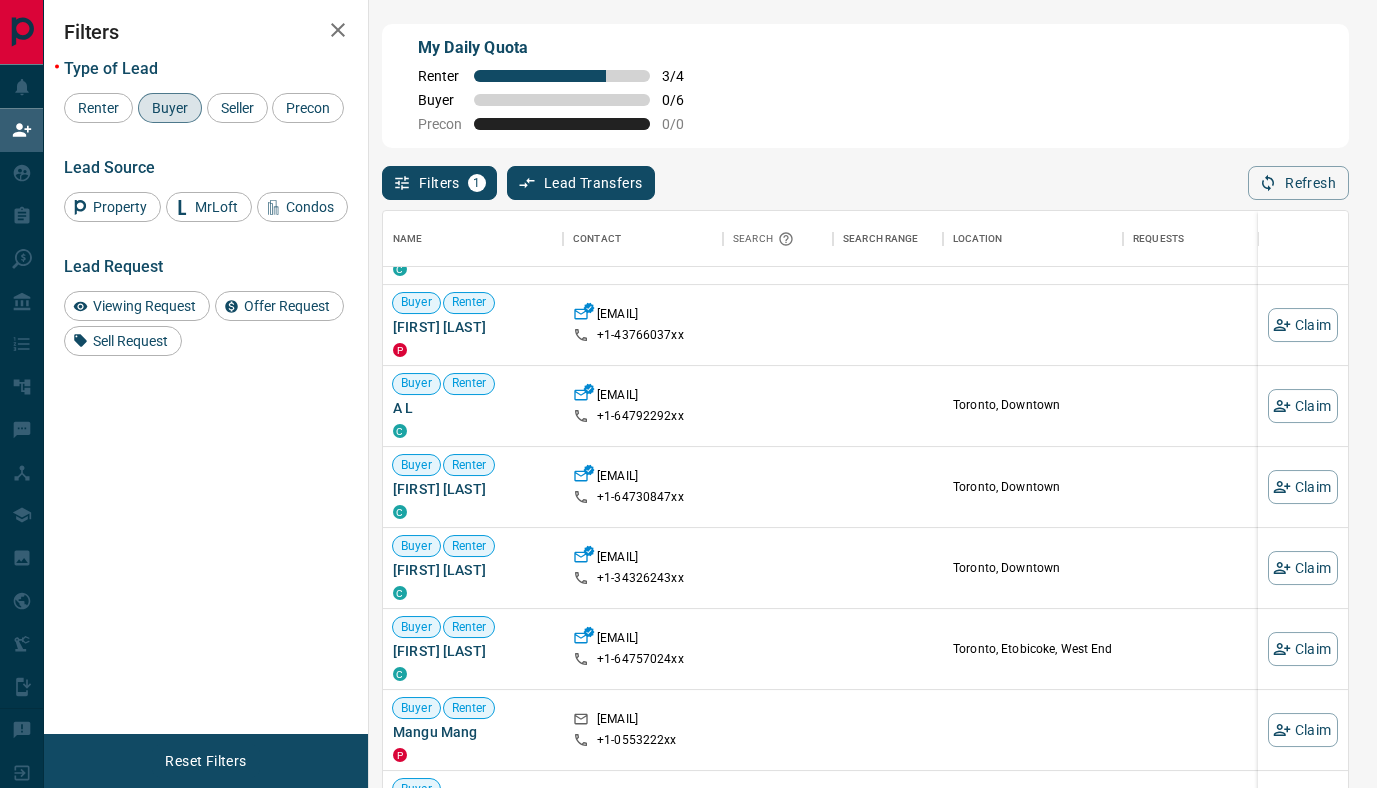 scroll, scrollTop: 0, scrollLeft: 0, axis: both 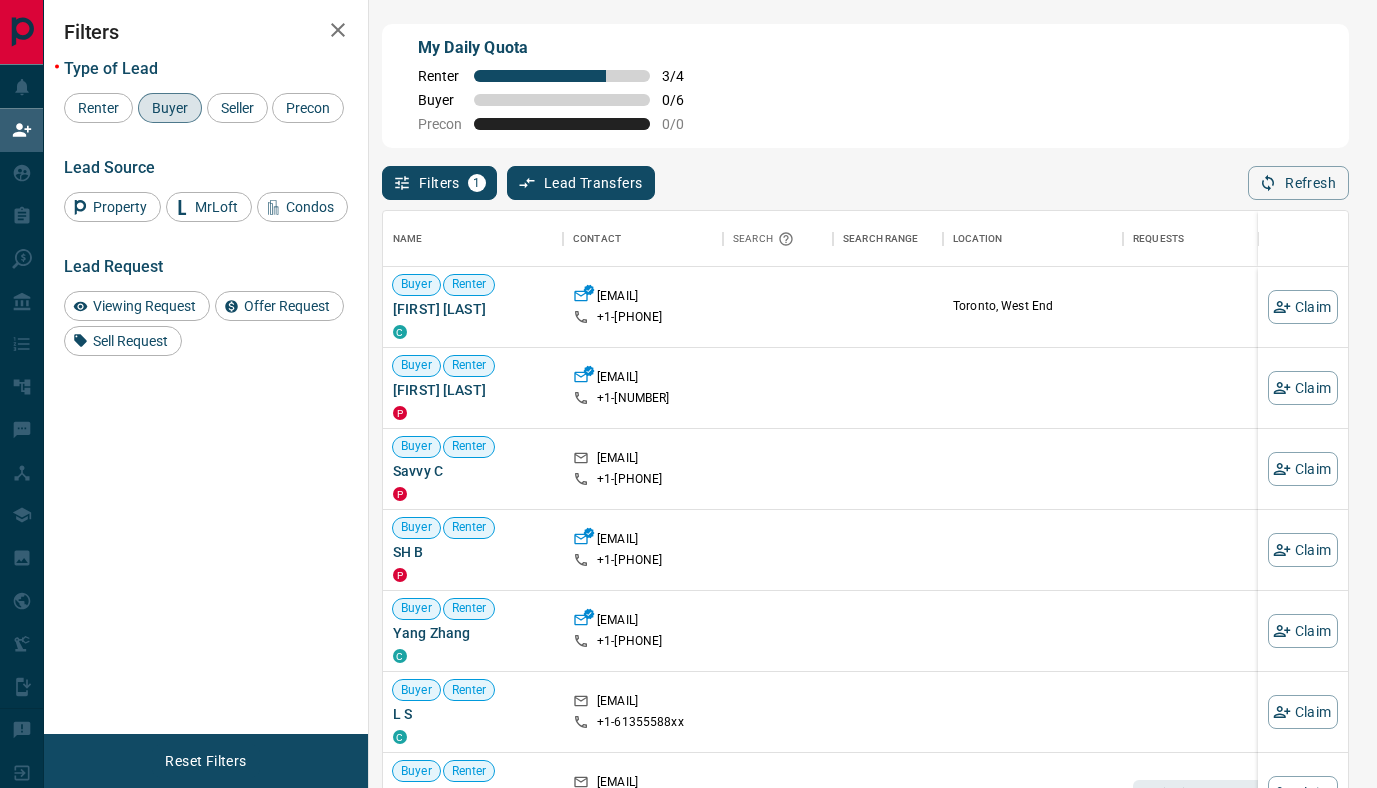 click on "Buyer" at bounding box center (170, 108) 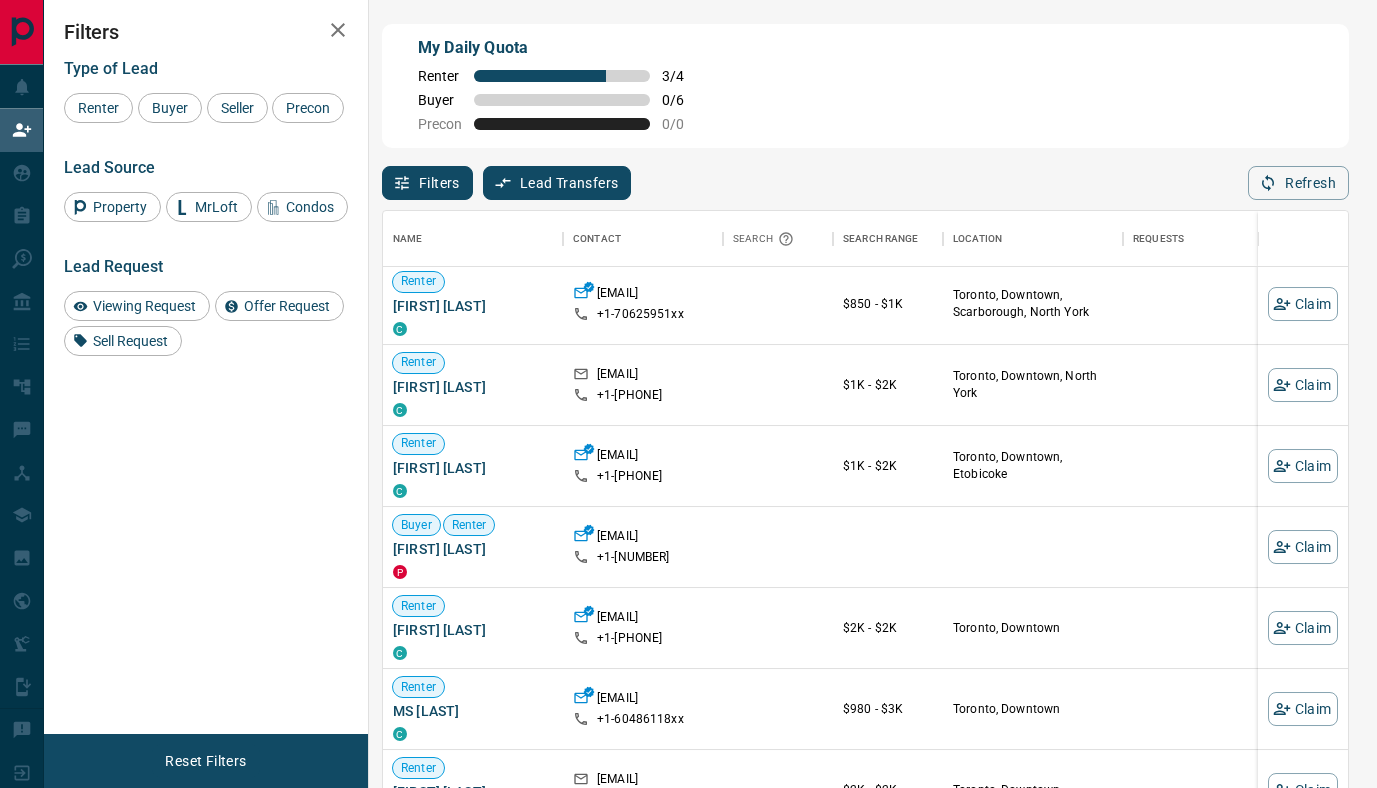 scroll, scrollTop: 0, scrollLeft: 0, axis: both 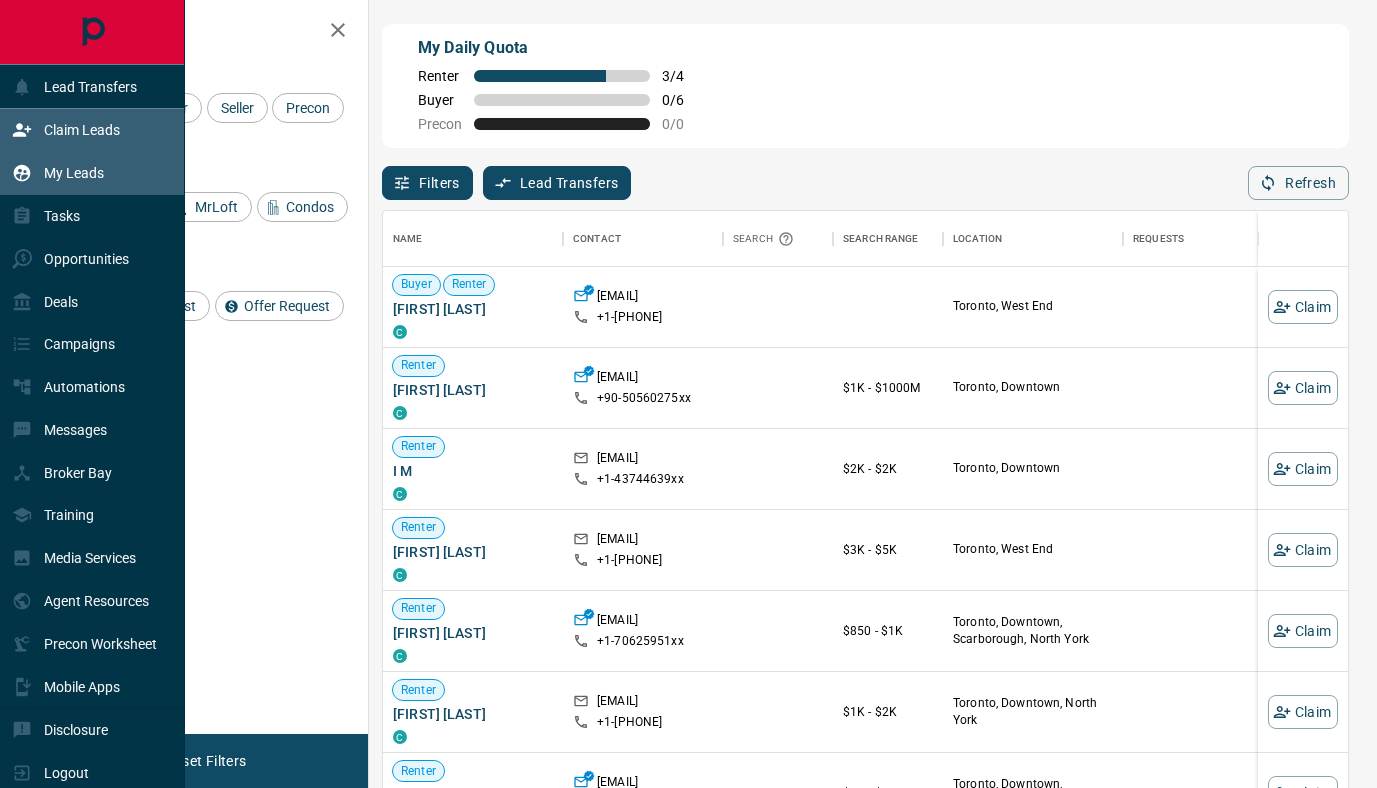click on "My Leads" at bounding box center [74, 173] 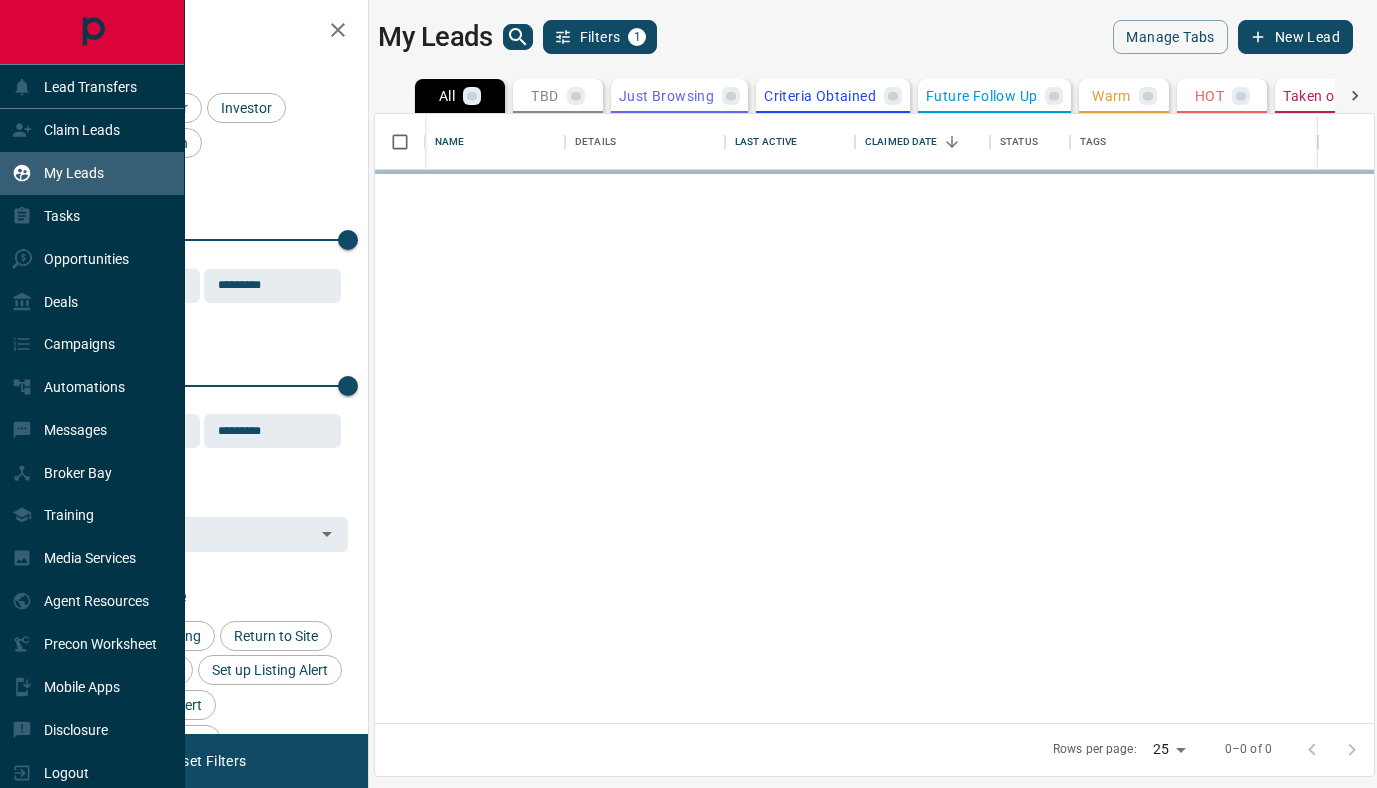 scroll, scrollTop: 1, scrollLeft: 1, axis: both 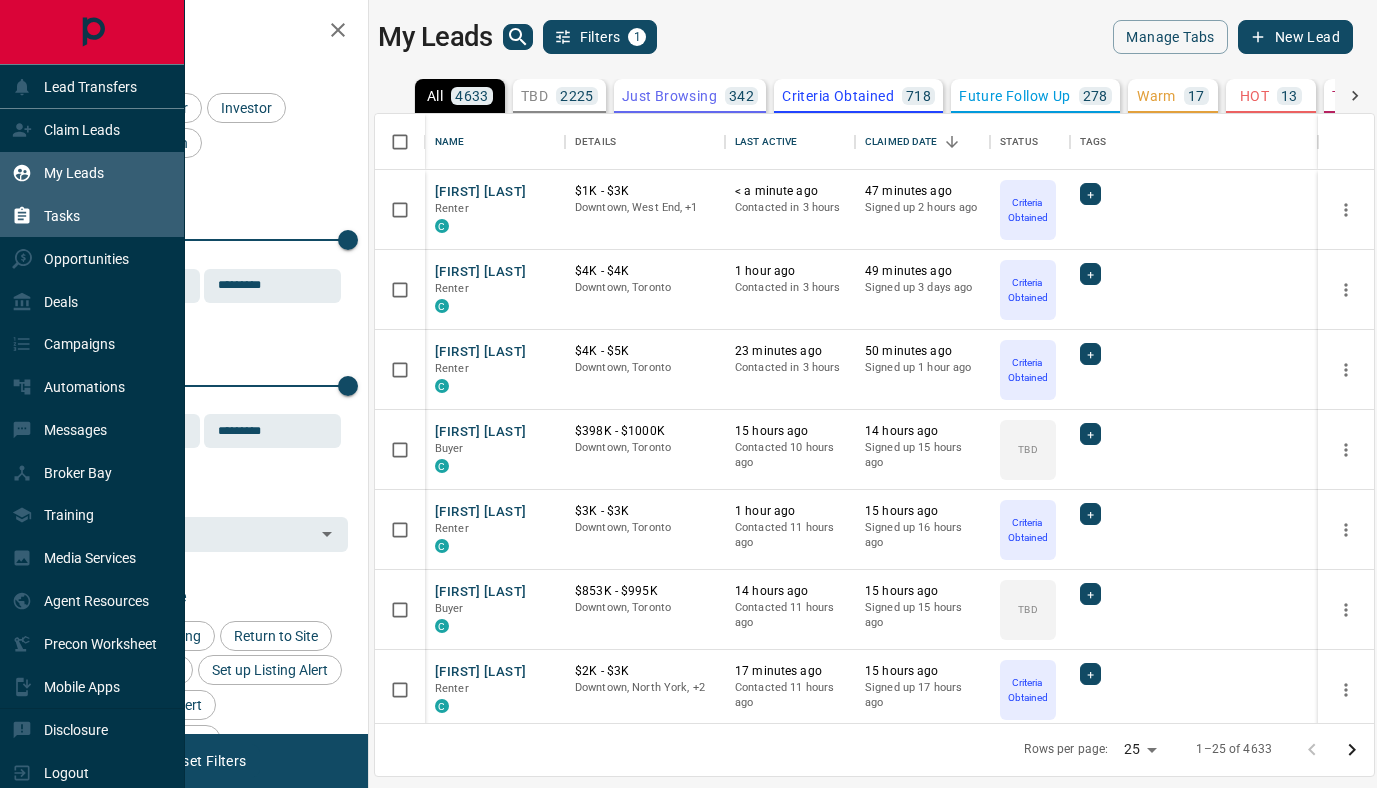 click on "Tasks" at bounding box center [92, 216] 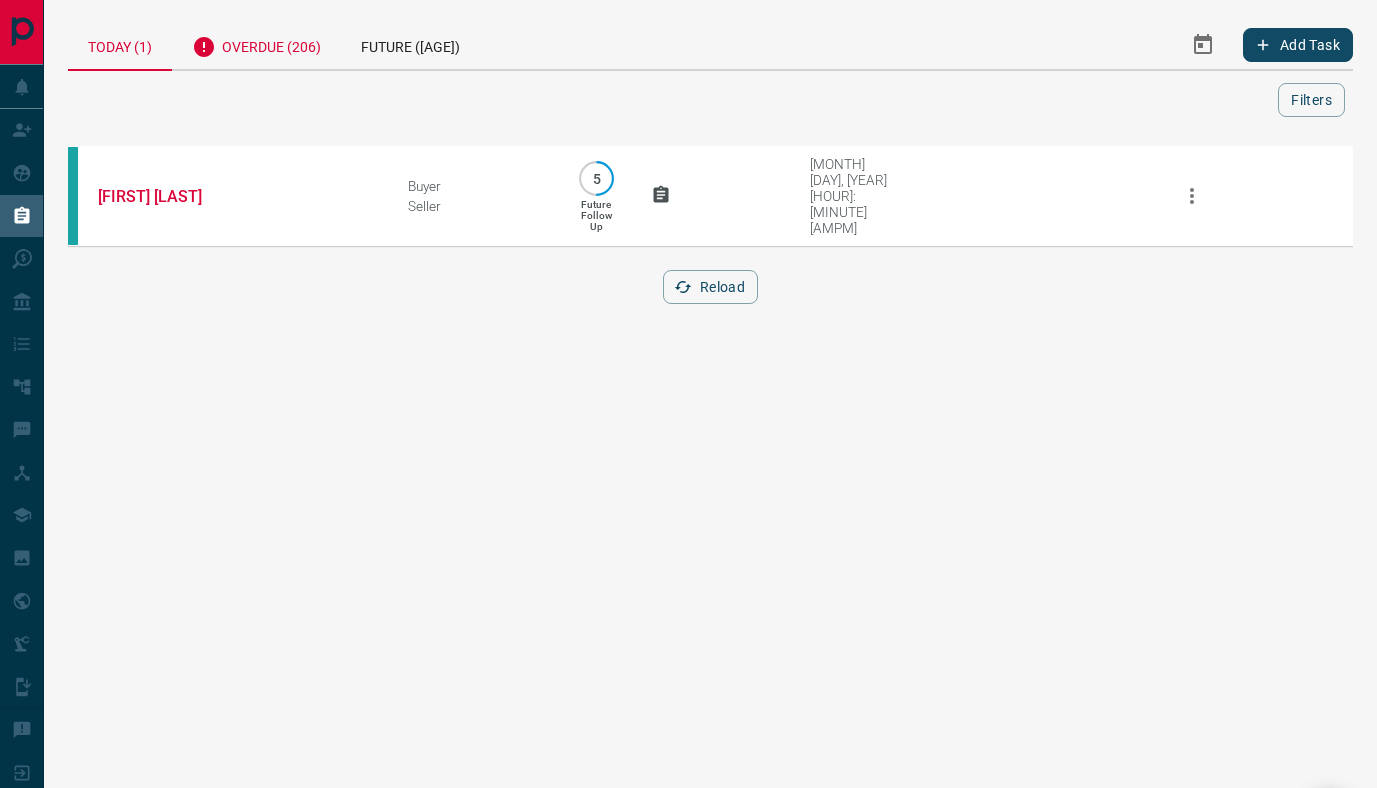 click on "Overdue (206)" at bounding box center (256, 44) 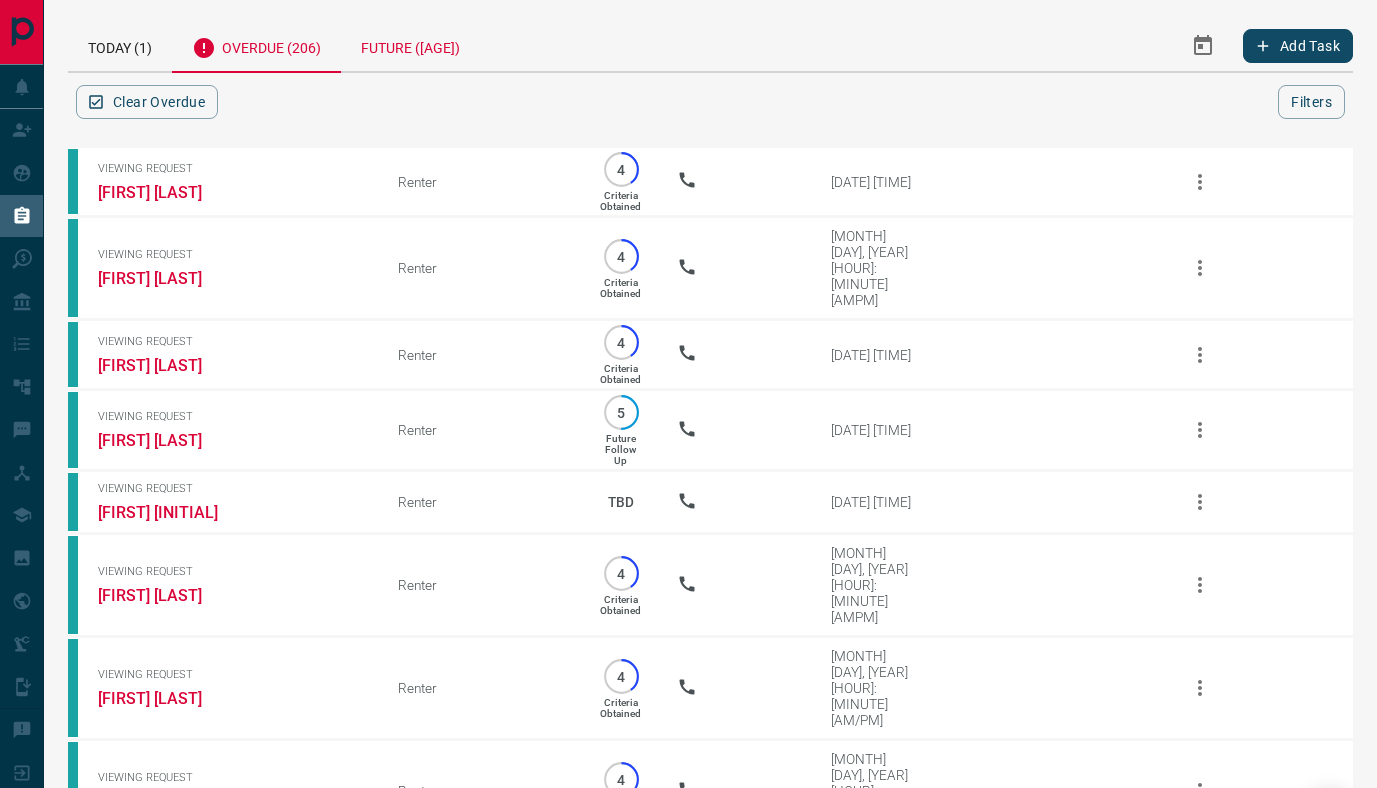 click on "Future ([AGE])" at bounding box center (410, 45) 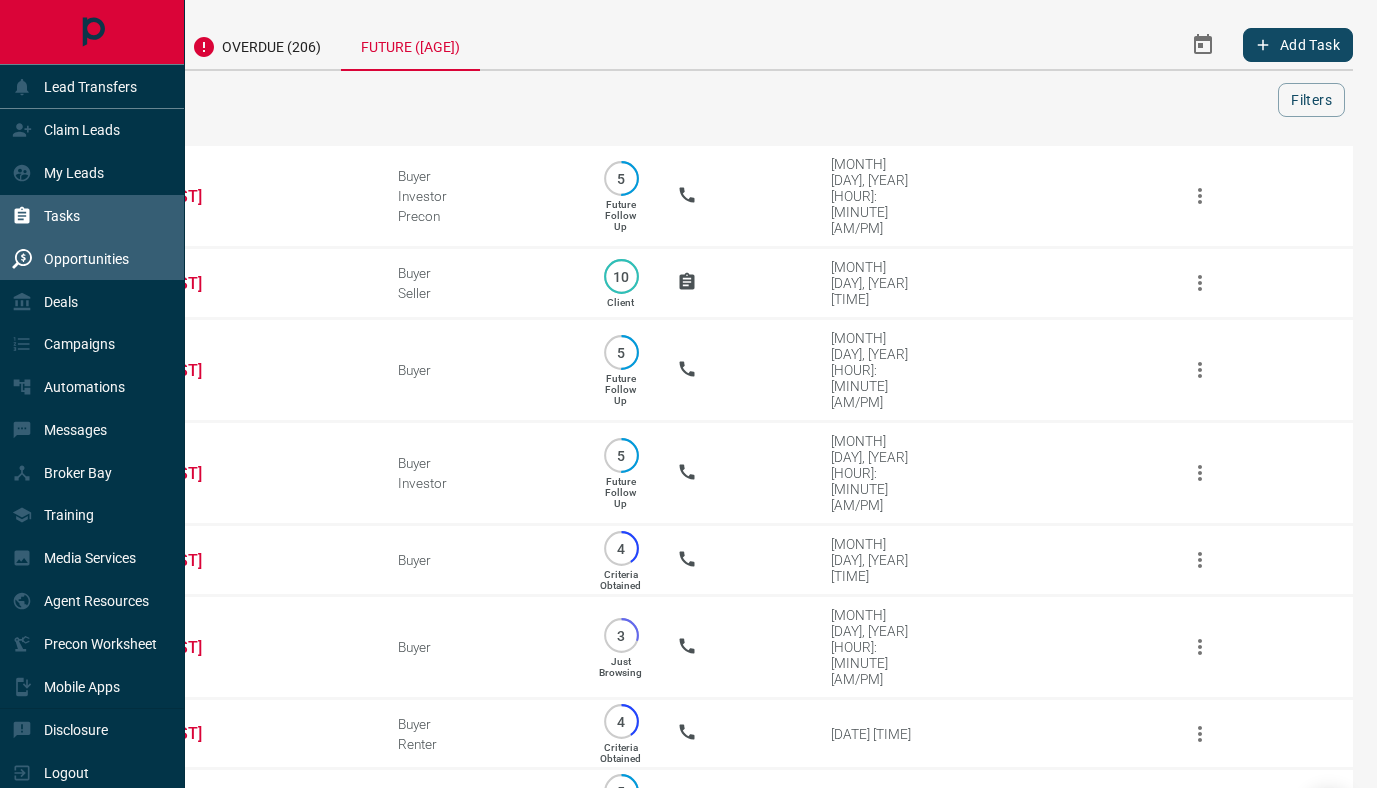 click on "Opportunities" at bounding box center (70, 258) 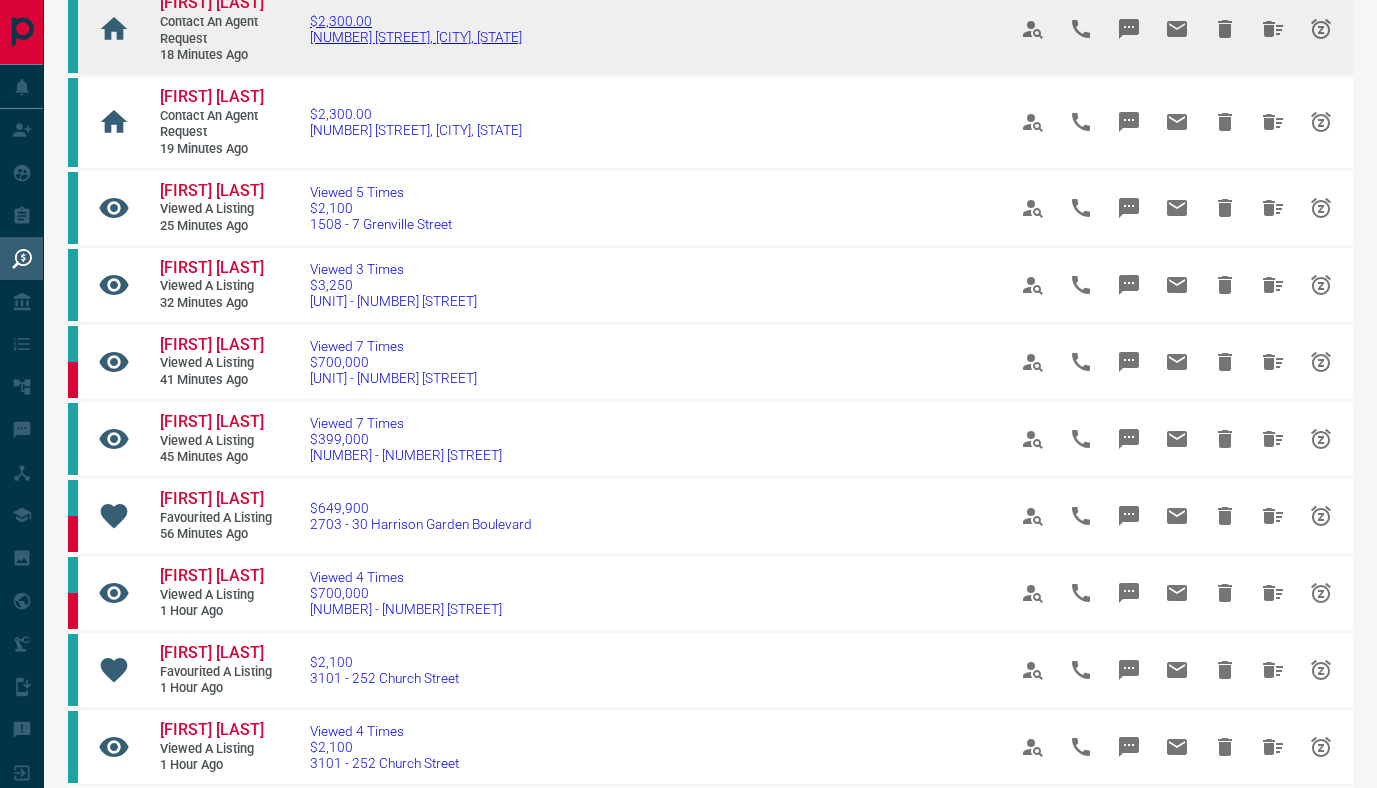 scroll, scrollTop: 640, scrollLeft: 0, axis: vertical 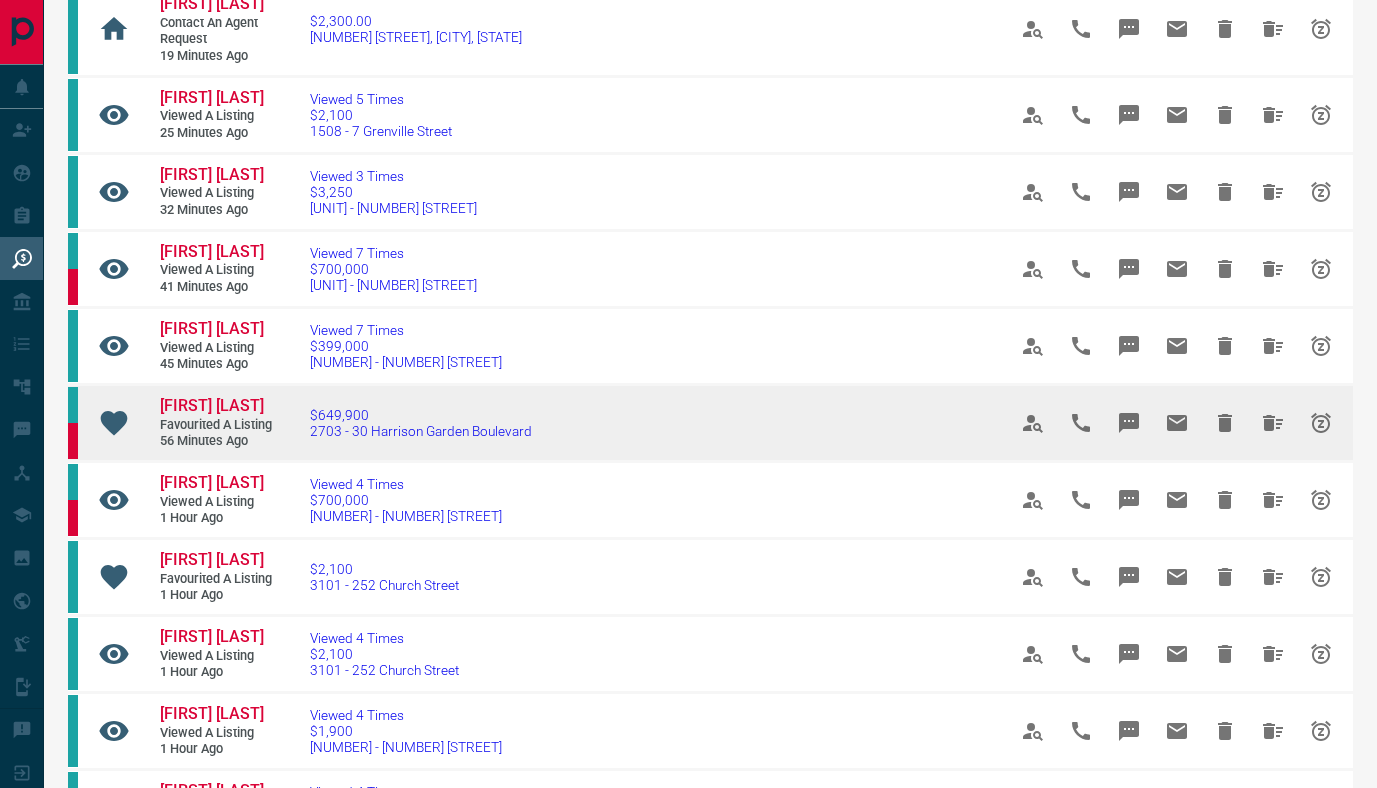 click on "Favourited a Listing" at bounding box center [220, 425] 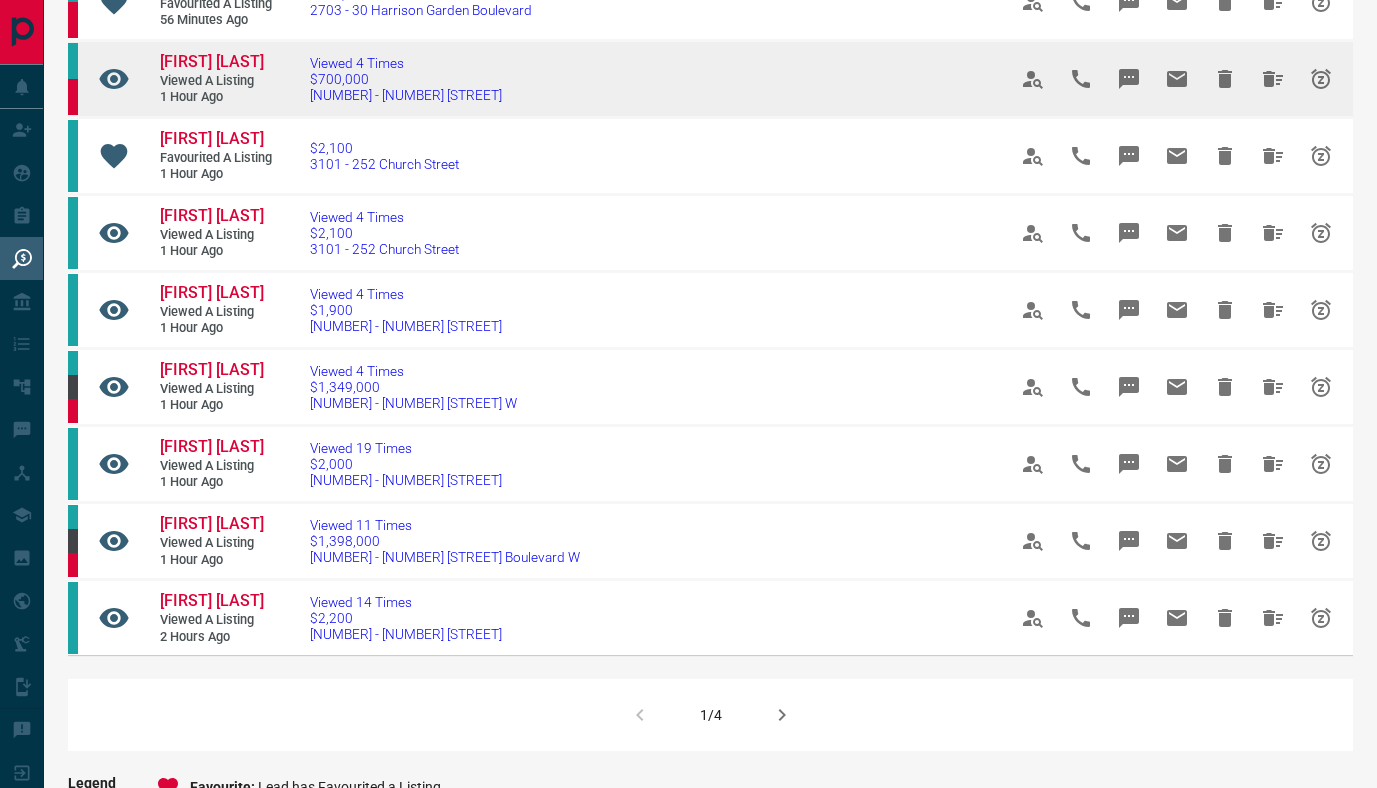 scroll, scrollTop: 0, scrollLeft: 0, axis: both 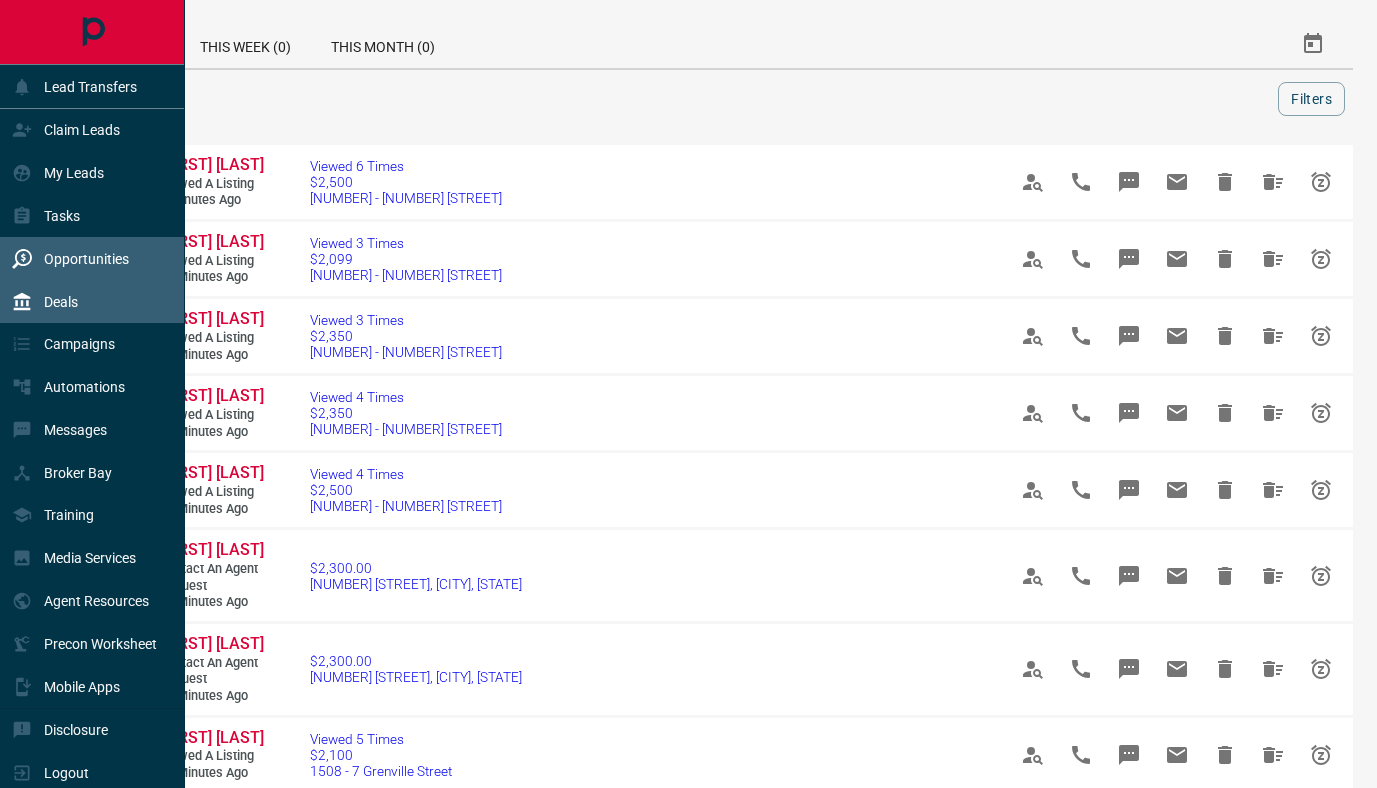 click on "Deals" at bounding box center [45, 301] 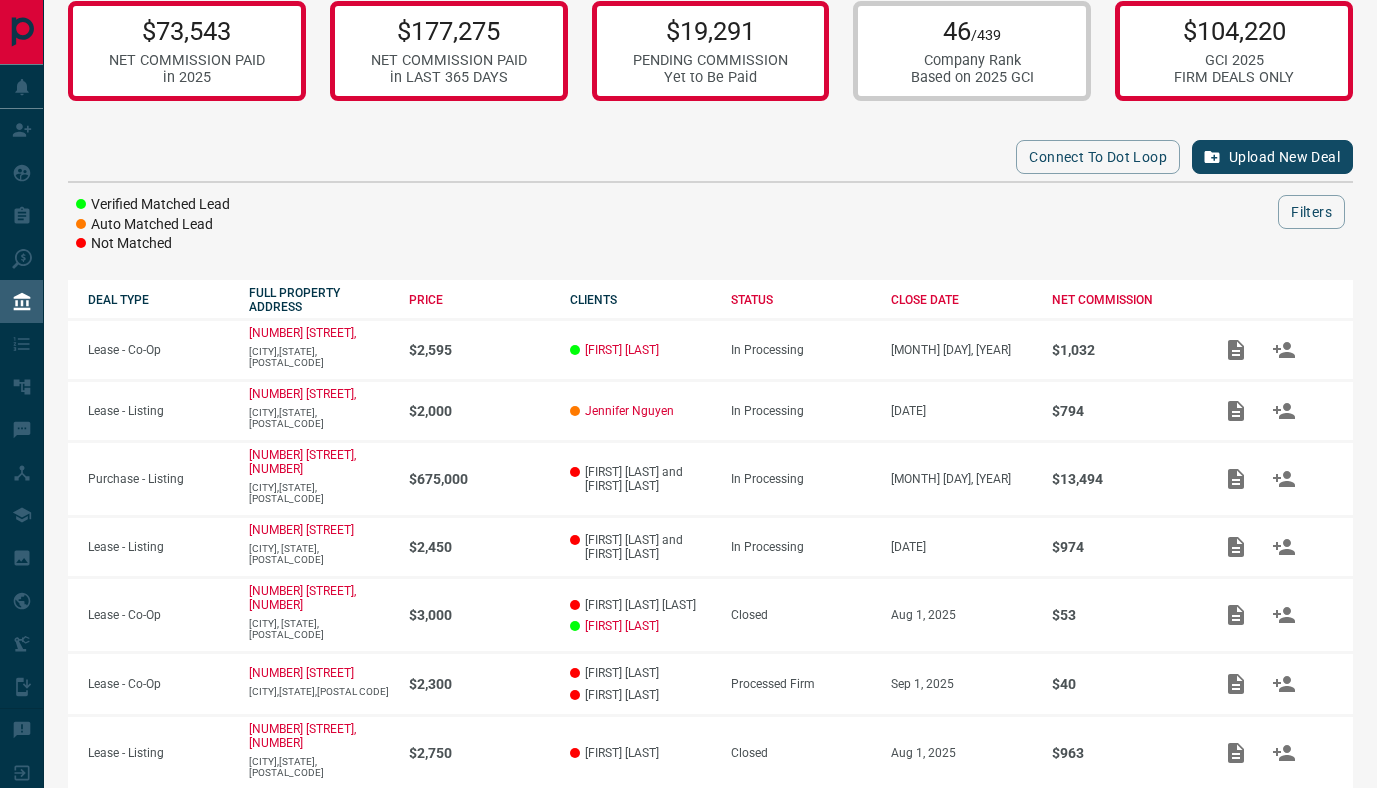scroll, scrollTop: 0, scrollLeft: 0, axis: both 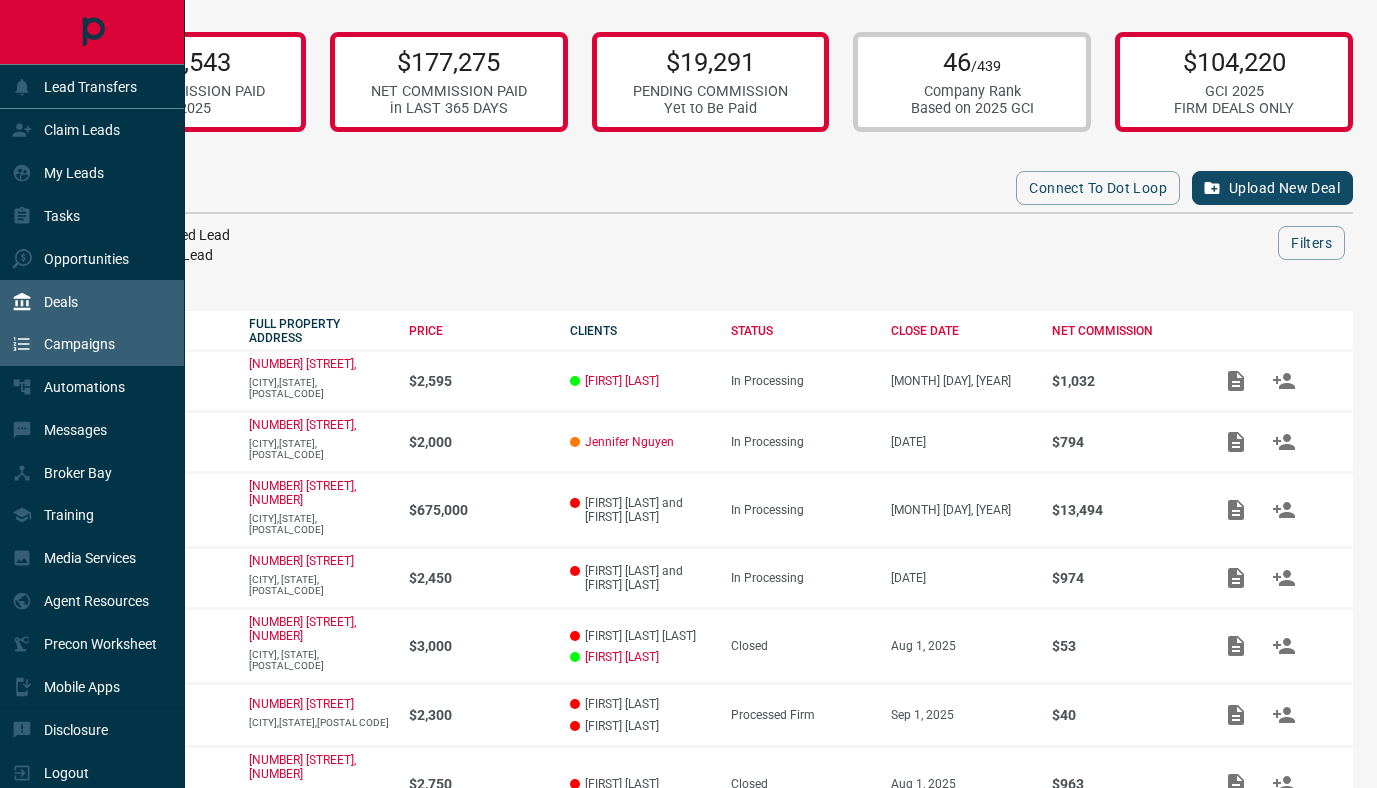 click on "Campaigns" at bounding box center [79, 344] 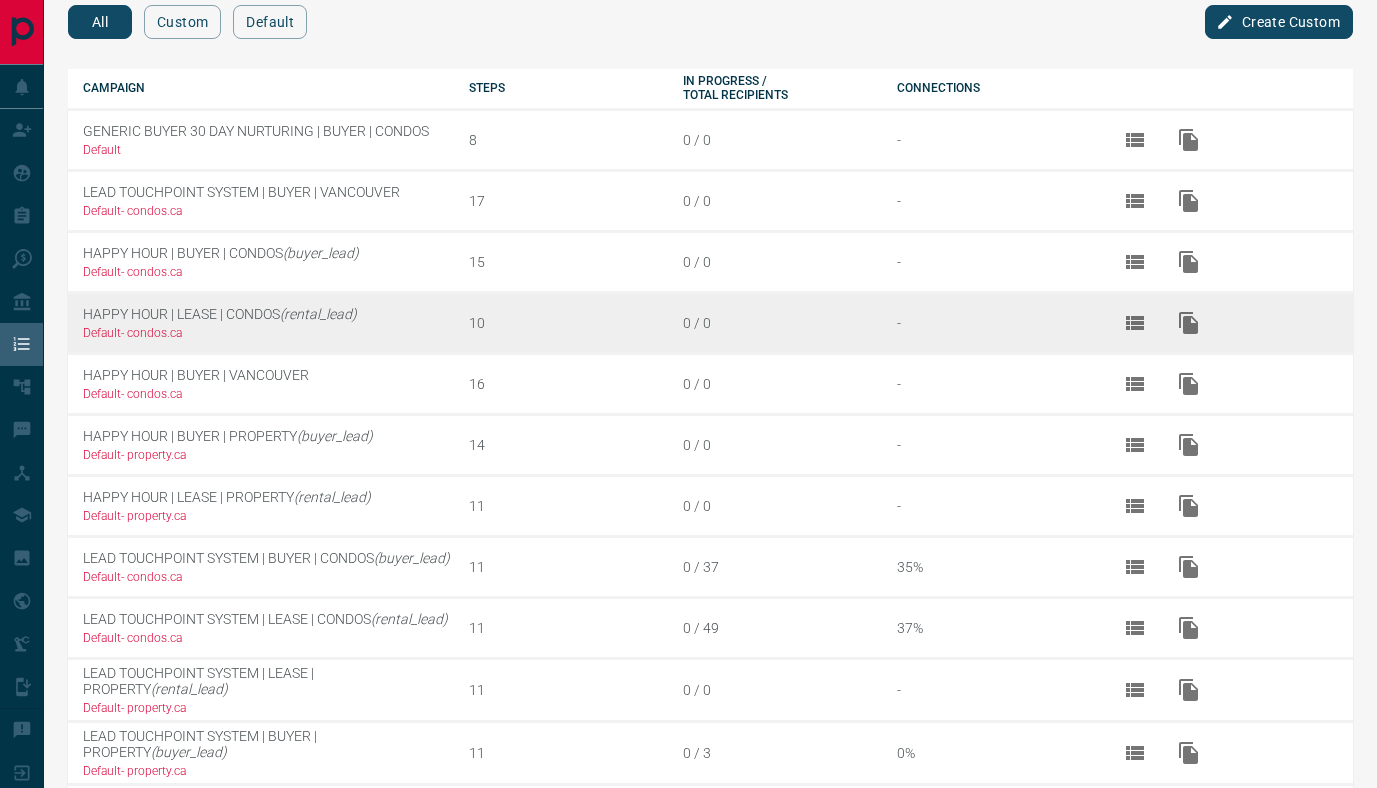 scroll, scrollTop: 37, scrollLeft: 0, axis: vertical 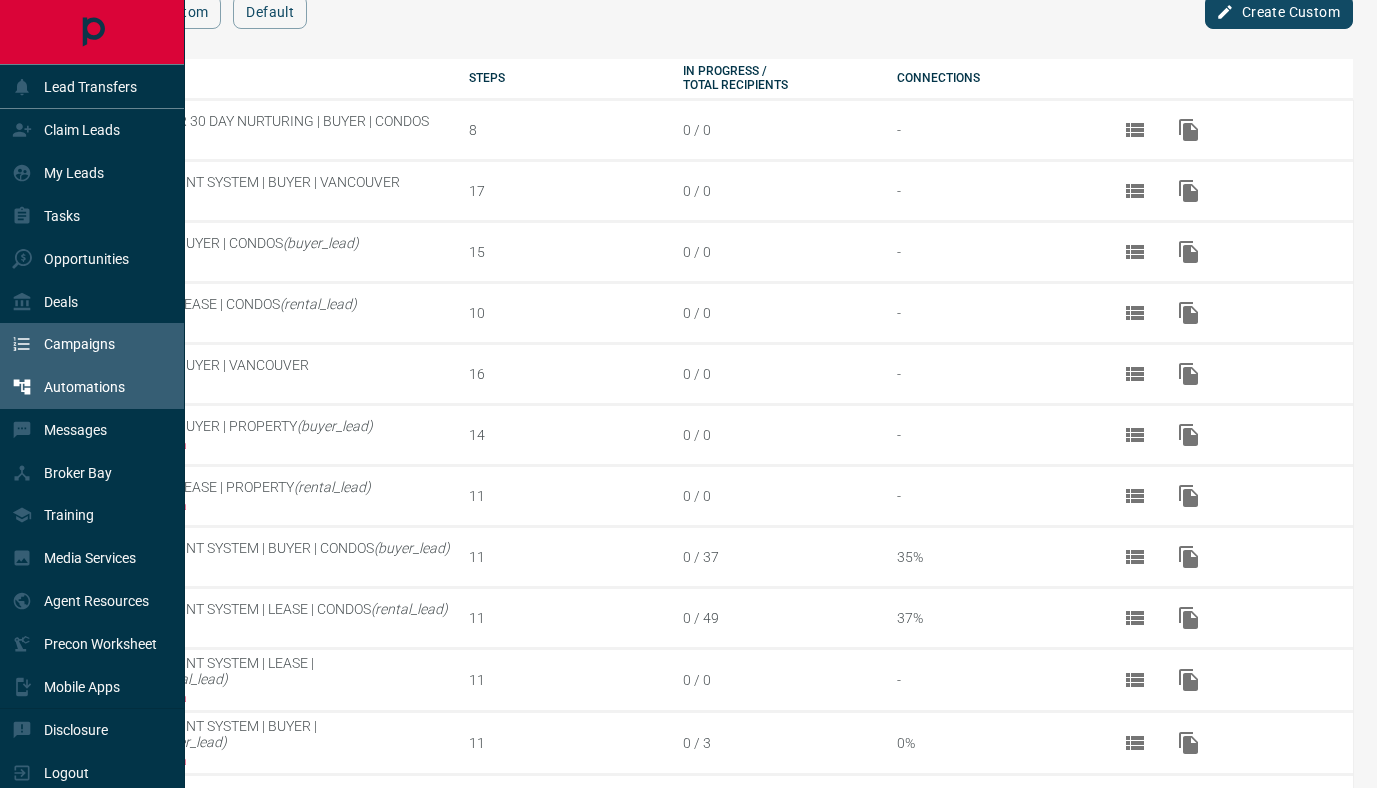 click on "Automations" at bounding box center (84, 387) 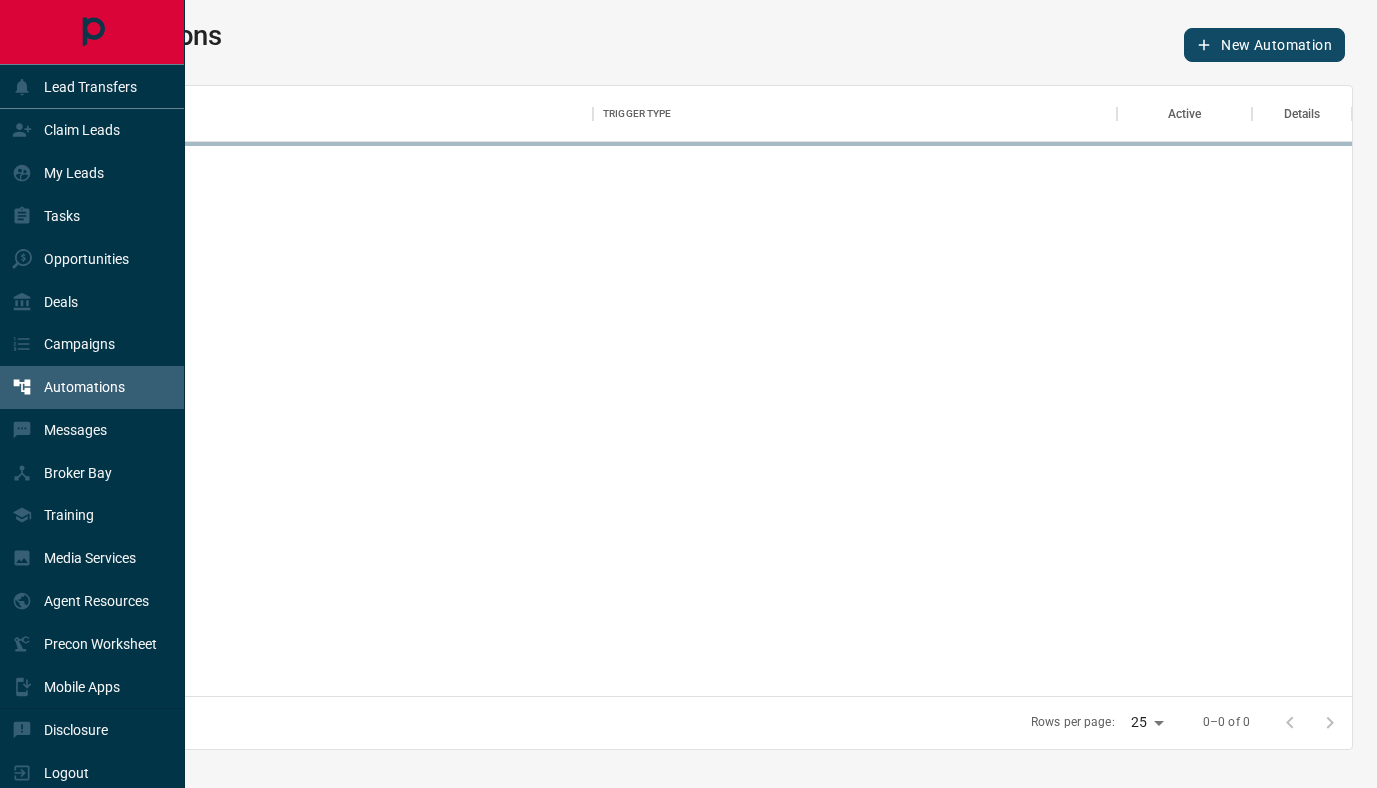 scroll, scrollTop: 1, scrollLeft: 1, axis: both 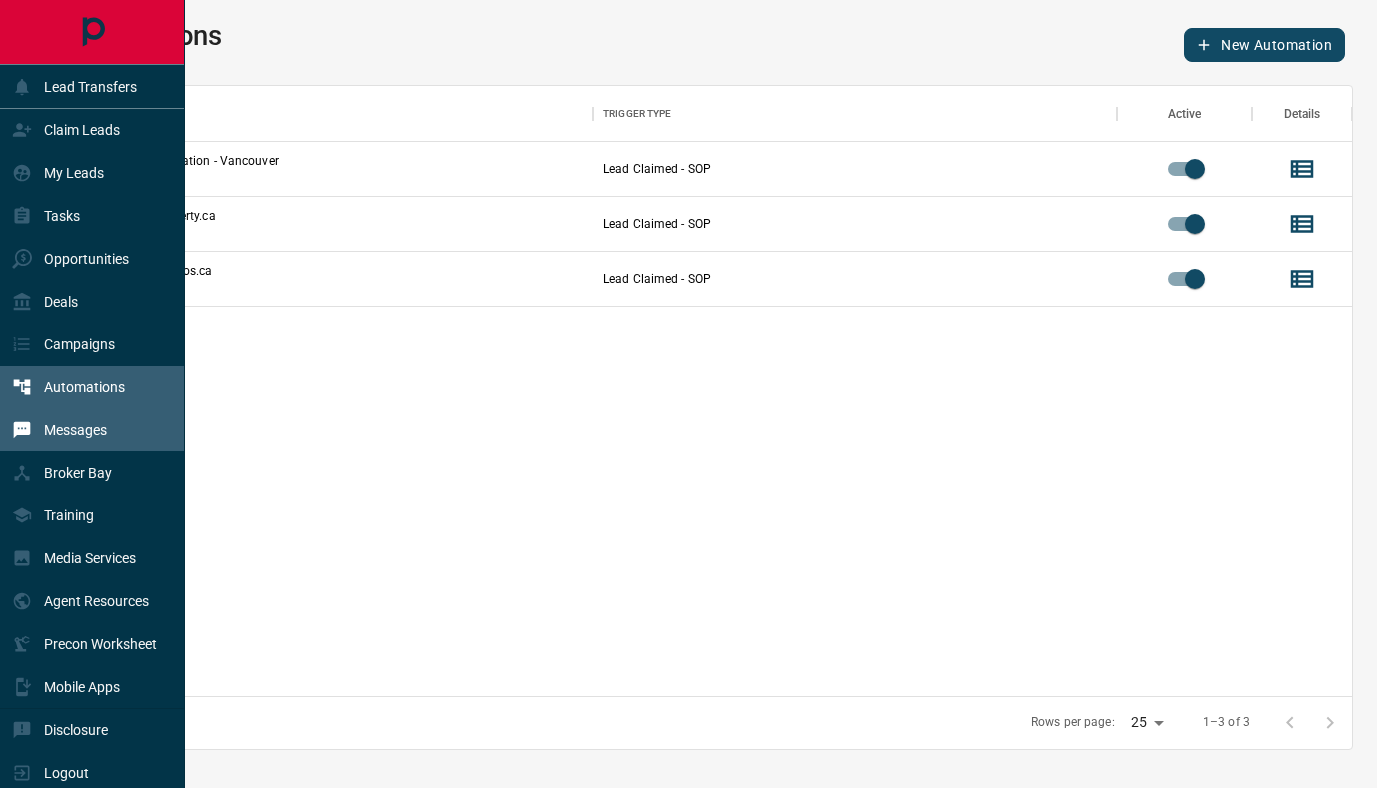 click on "Messages" at bounding box center [75, 430] 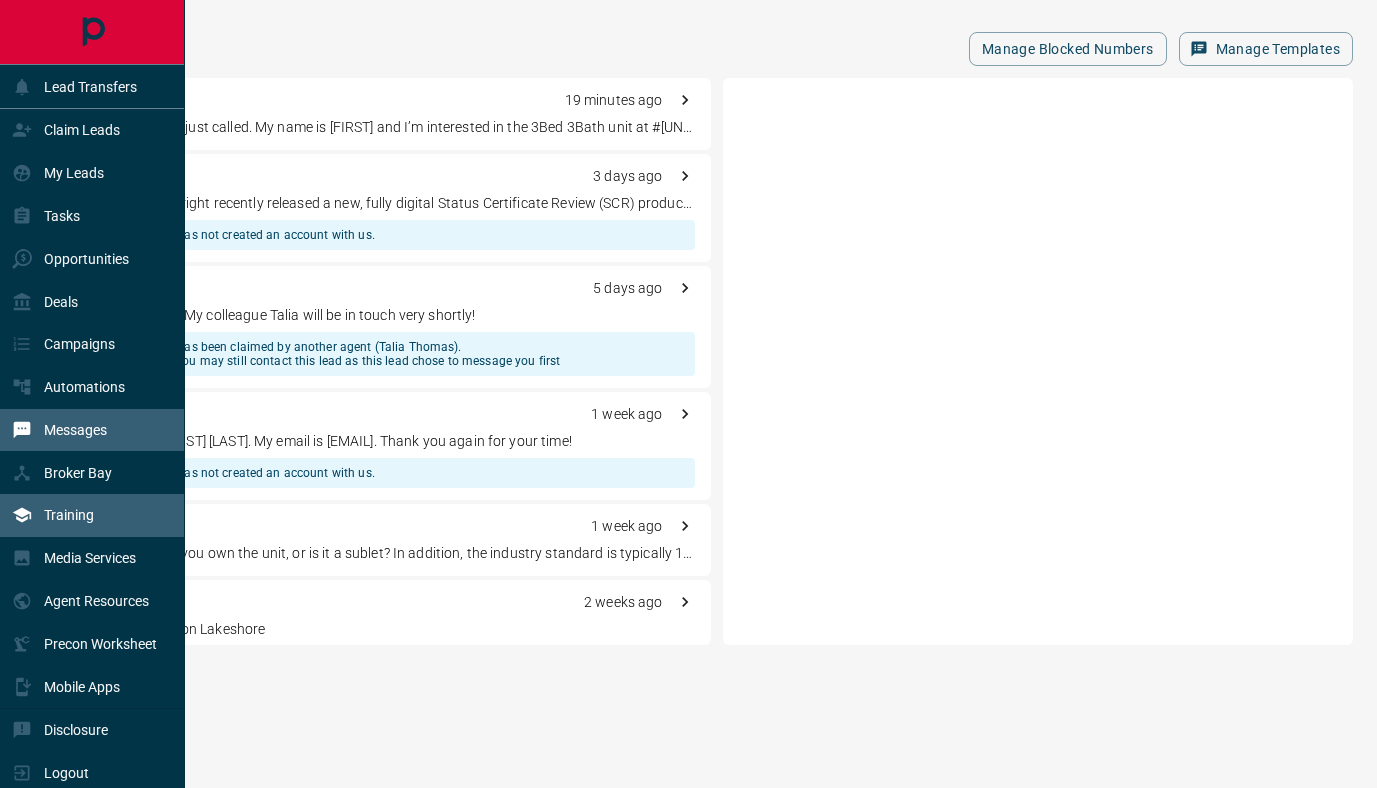 click on "Training" at bounding box center [92, 515] 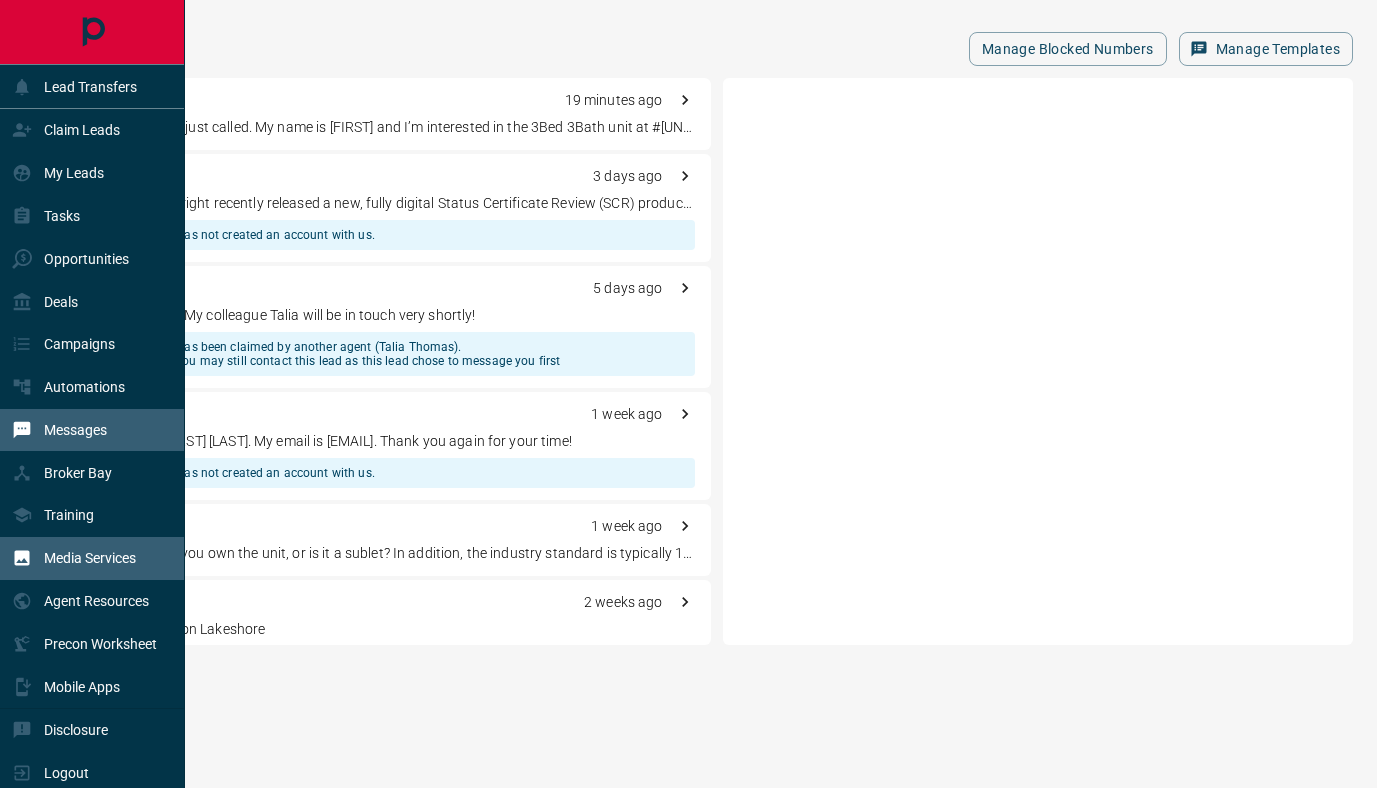 click on "Media Services" at bounding box center [90, 558] 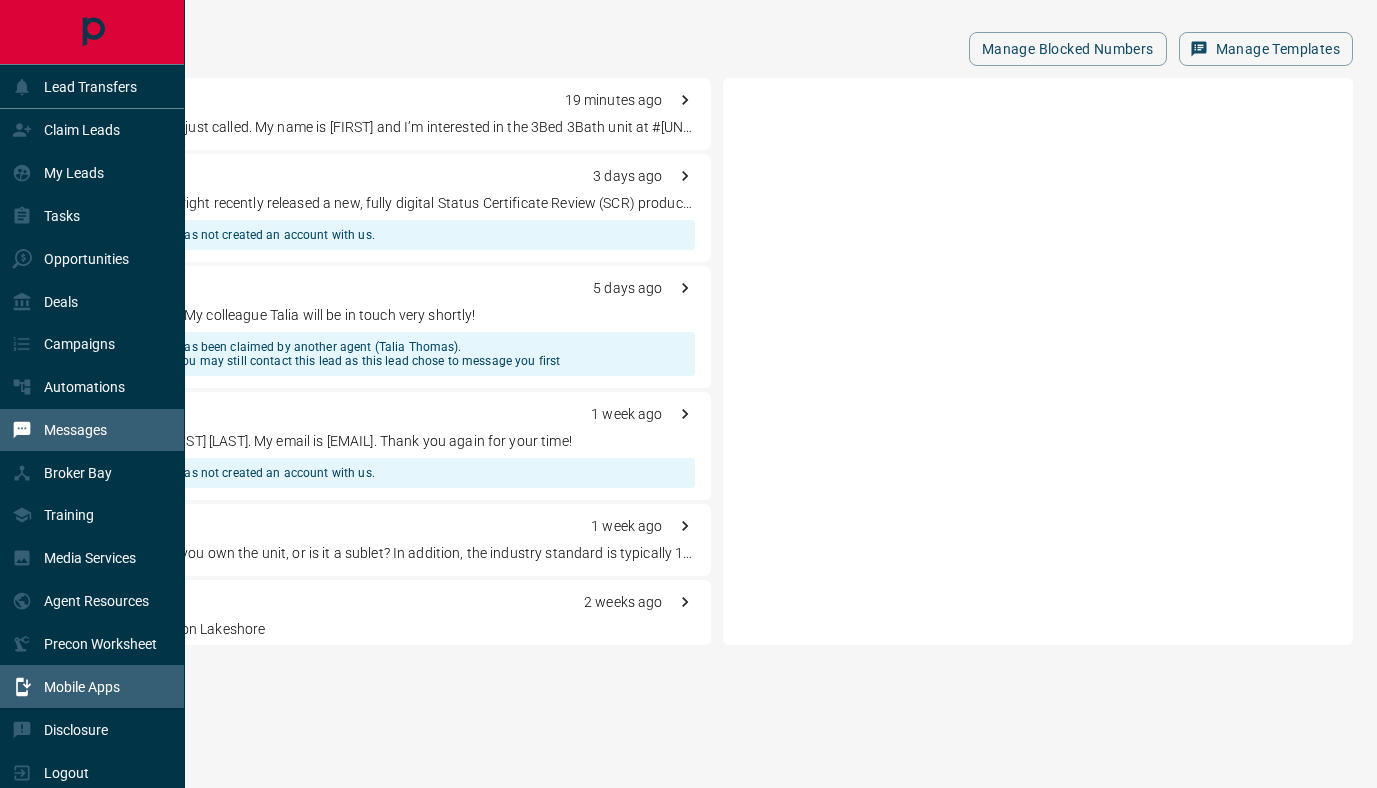 click on "Mobile Apps" at bounding box center [92, 686] 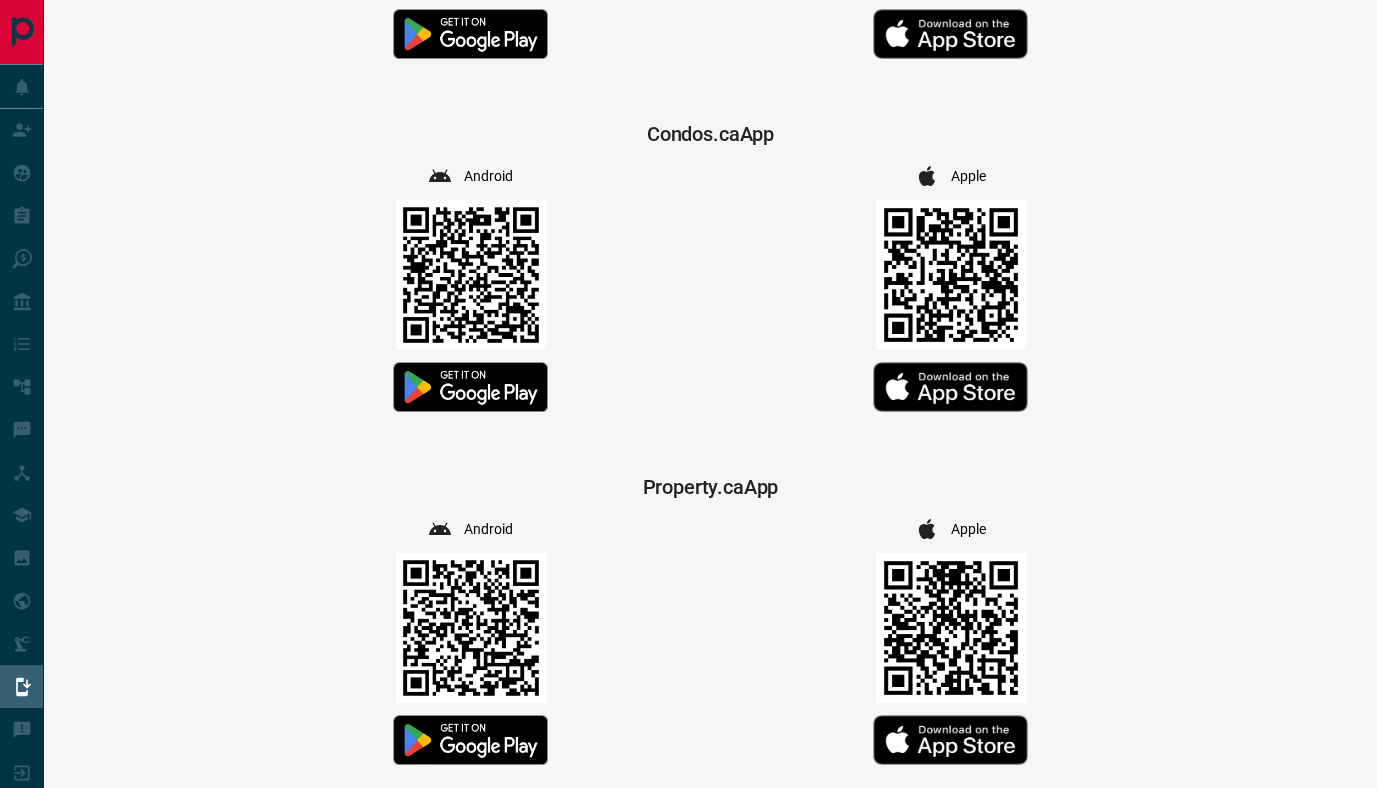 scroll, scrollTop: 340, scrollLeft: 0, axis: vertical 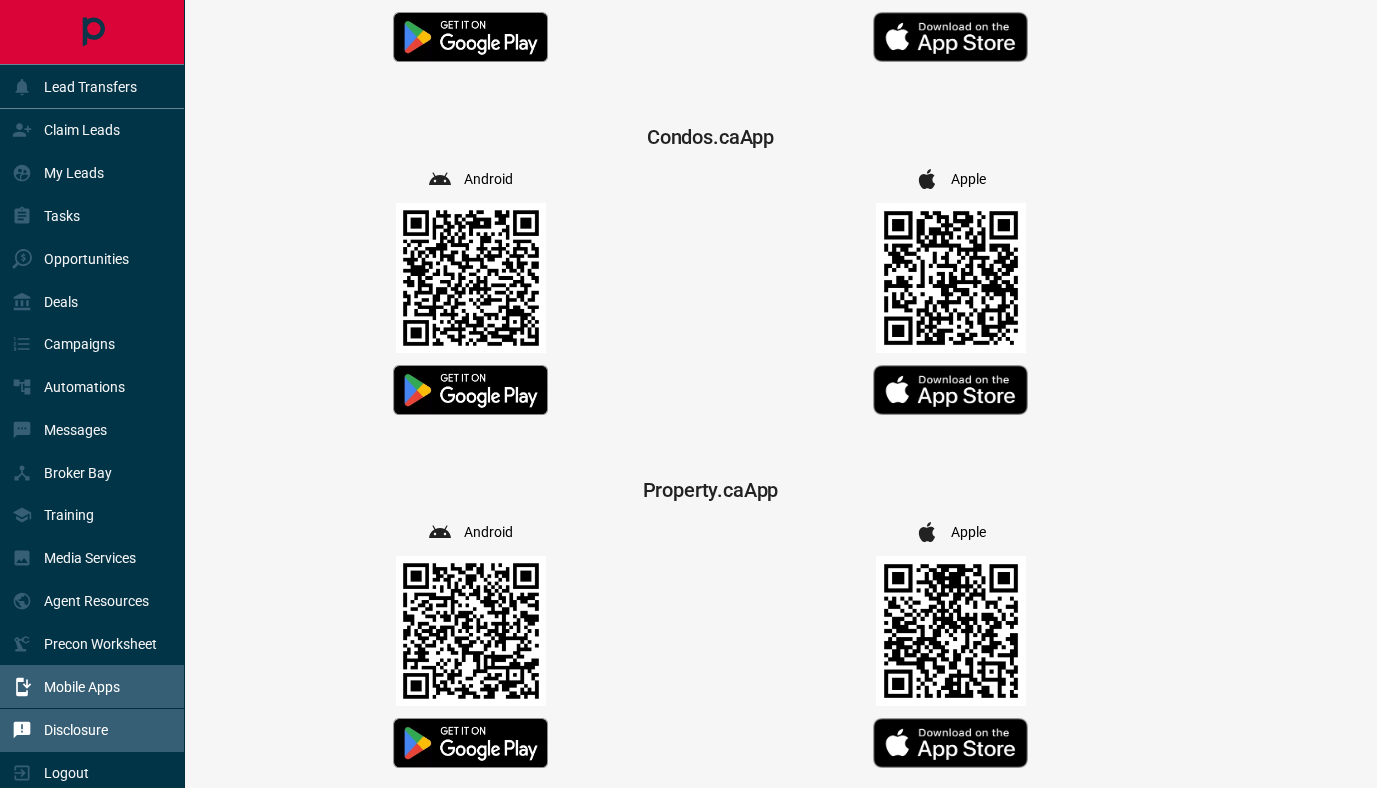 click on "Disclosure" at bounding box center [60, 730] 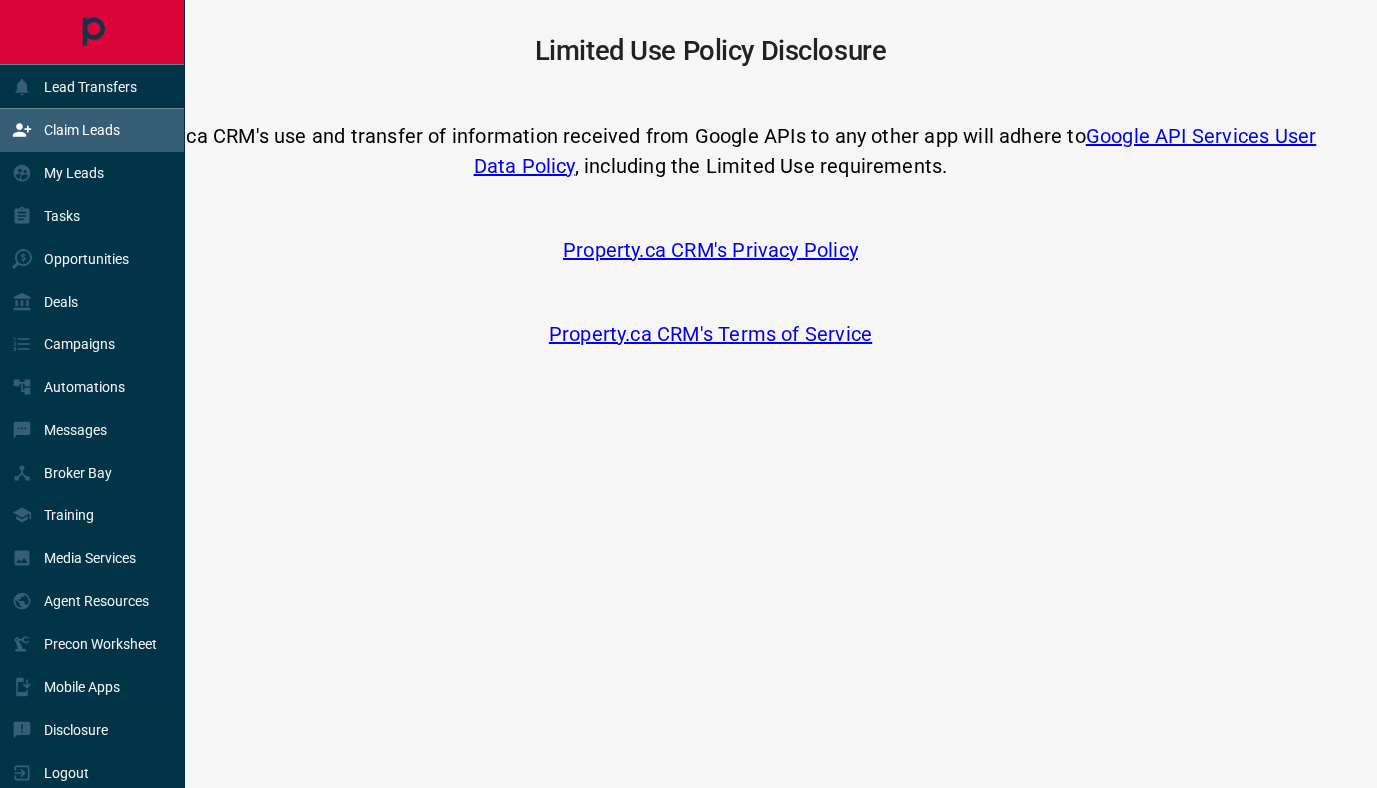 click on "Claim Leads" at bounding box center [82, 130] 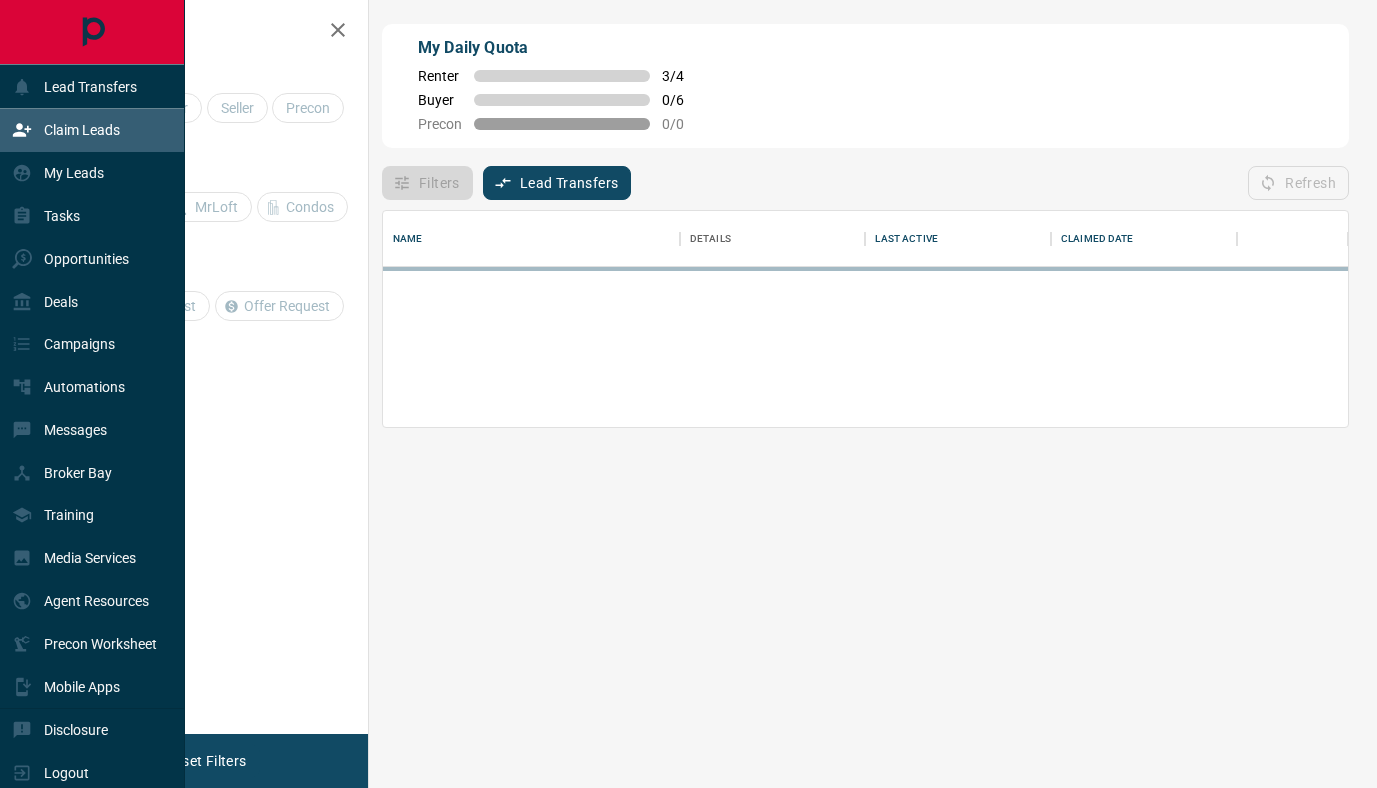 scroll, scrollTop: 0, scrollLeft: 0, axis: both 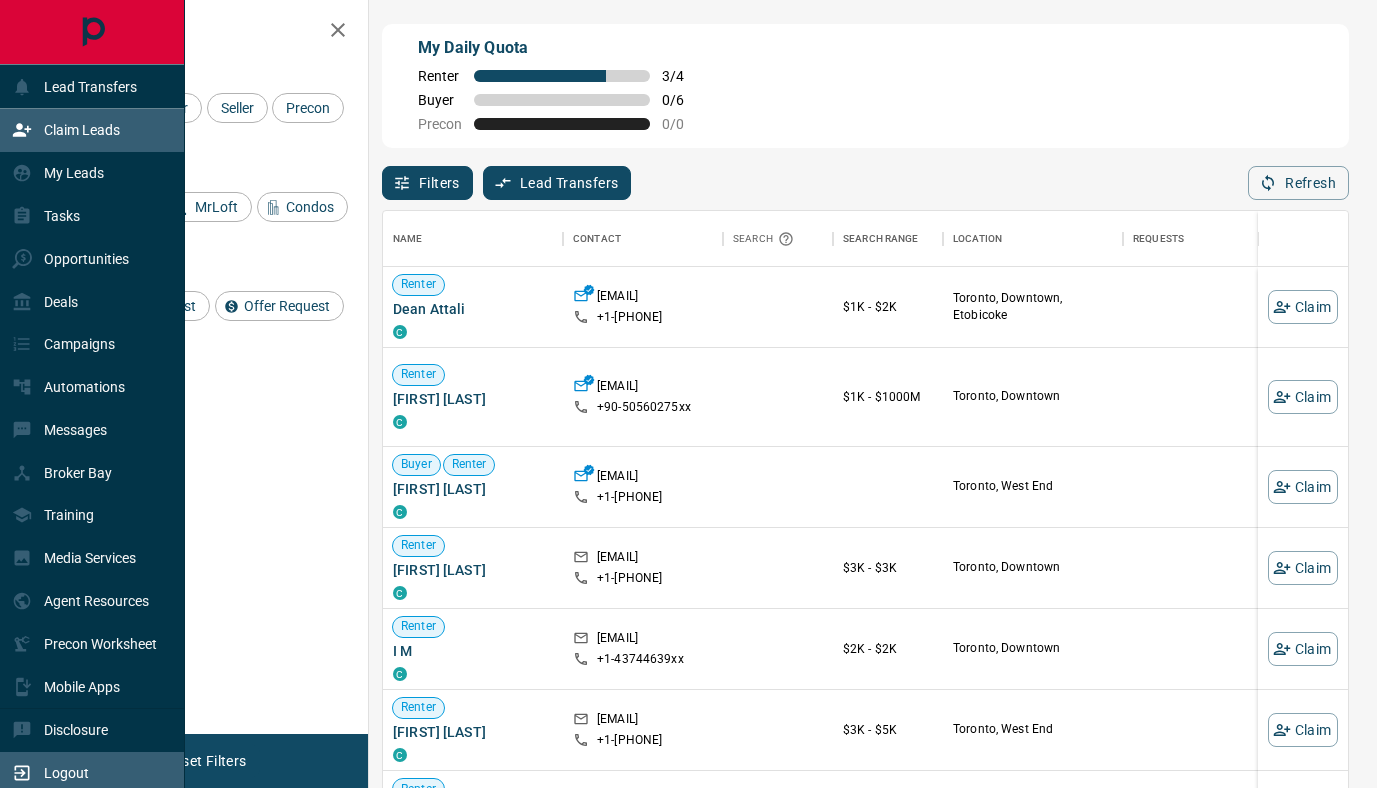 click on "Logout" at bounding box center [50, 773] 